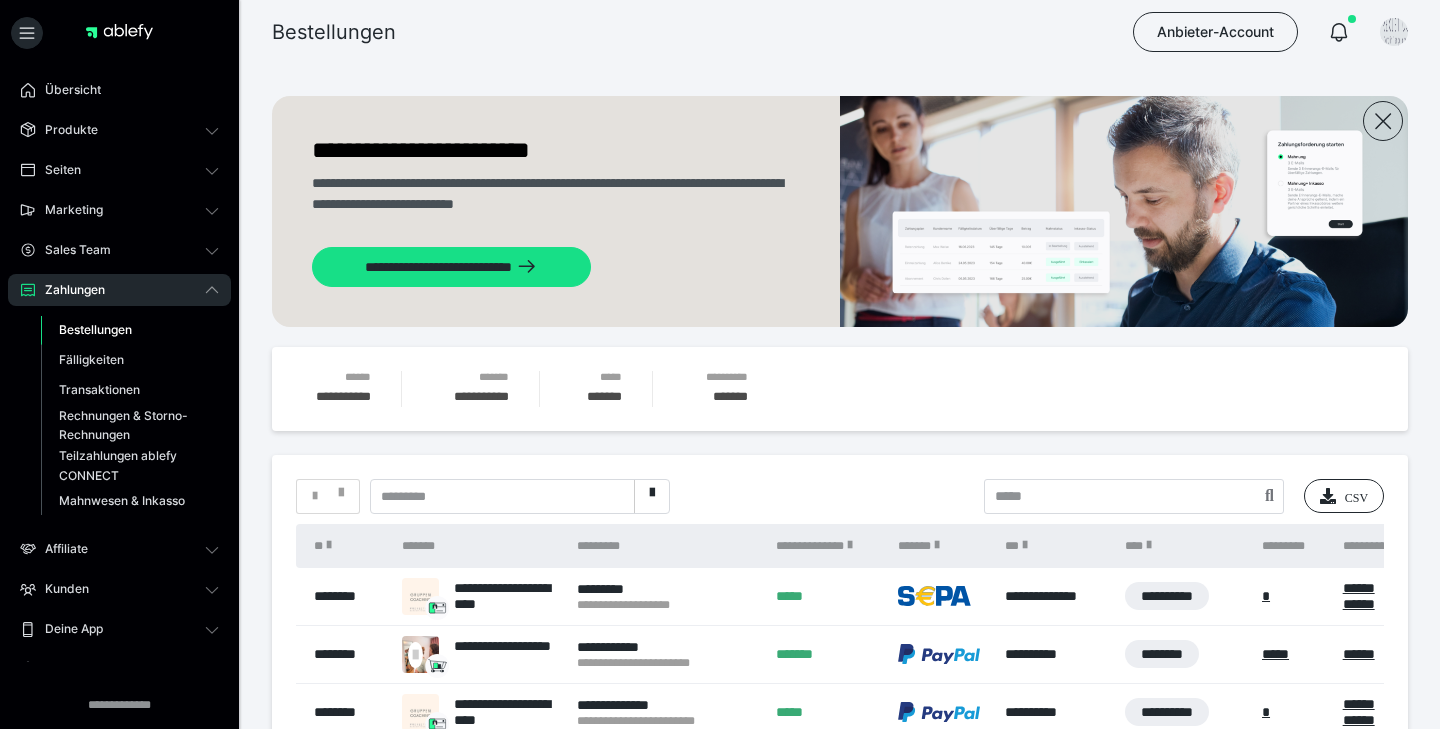 scroll, scrollTop: 136, scrollLeft: 0, axis: vertical 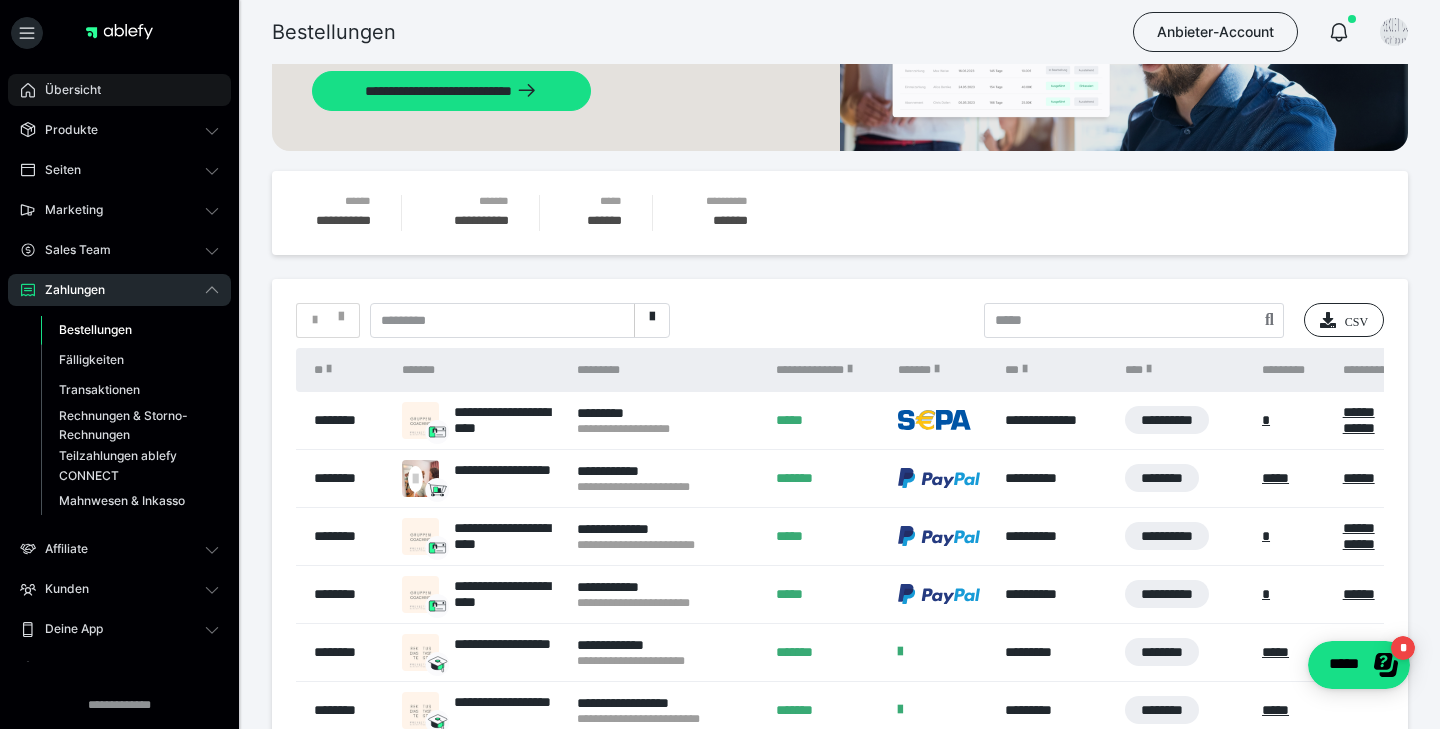 click on "Übersicht" at bounding box center (66, 90) 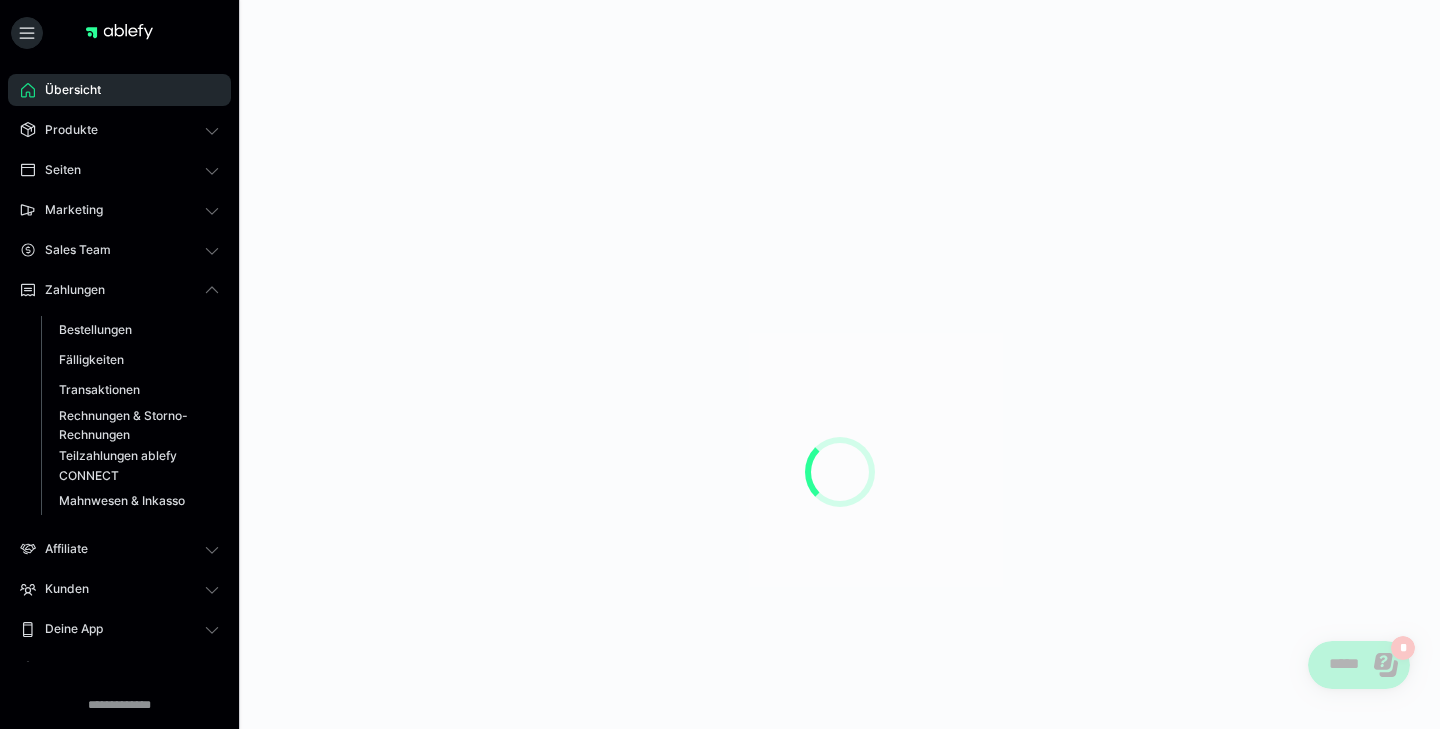 scroll, scrollTop: 0, scrollLeft: 0, axis: both 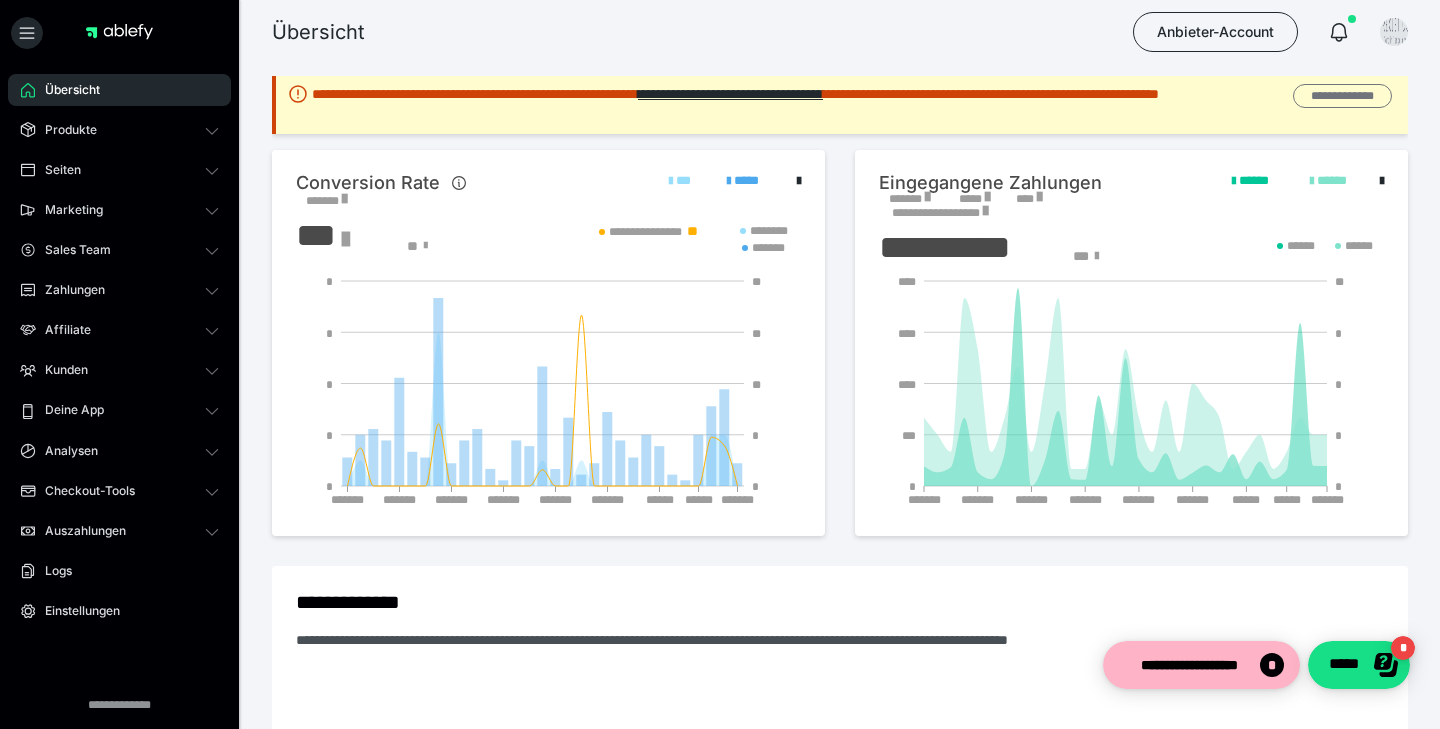 click on "**********" at bounding box center (1342, 96) 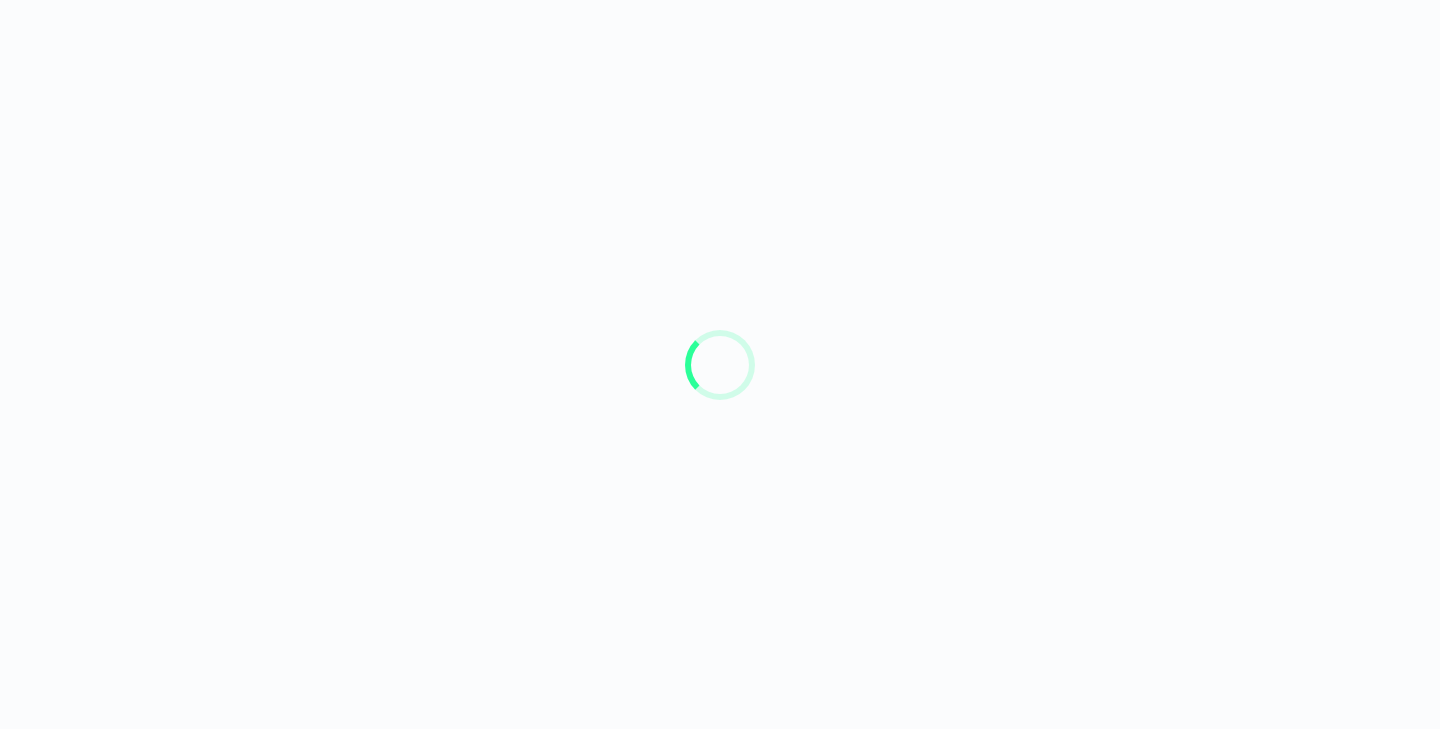 scroll, scrollTop: 0, scrollLeft: 0, axis: both 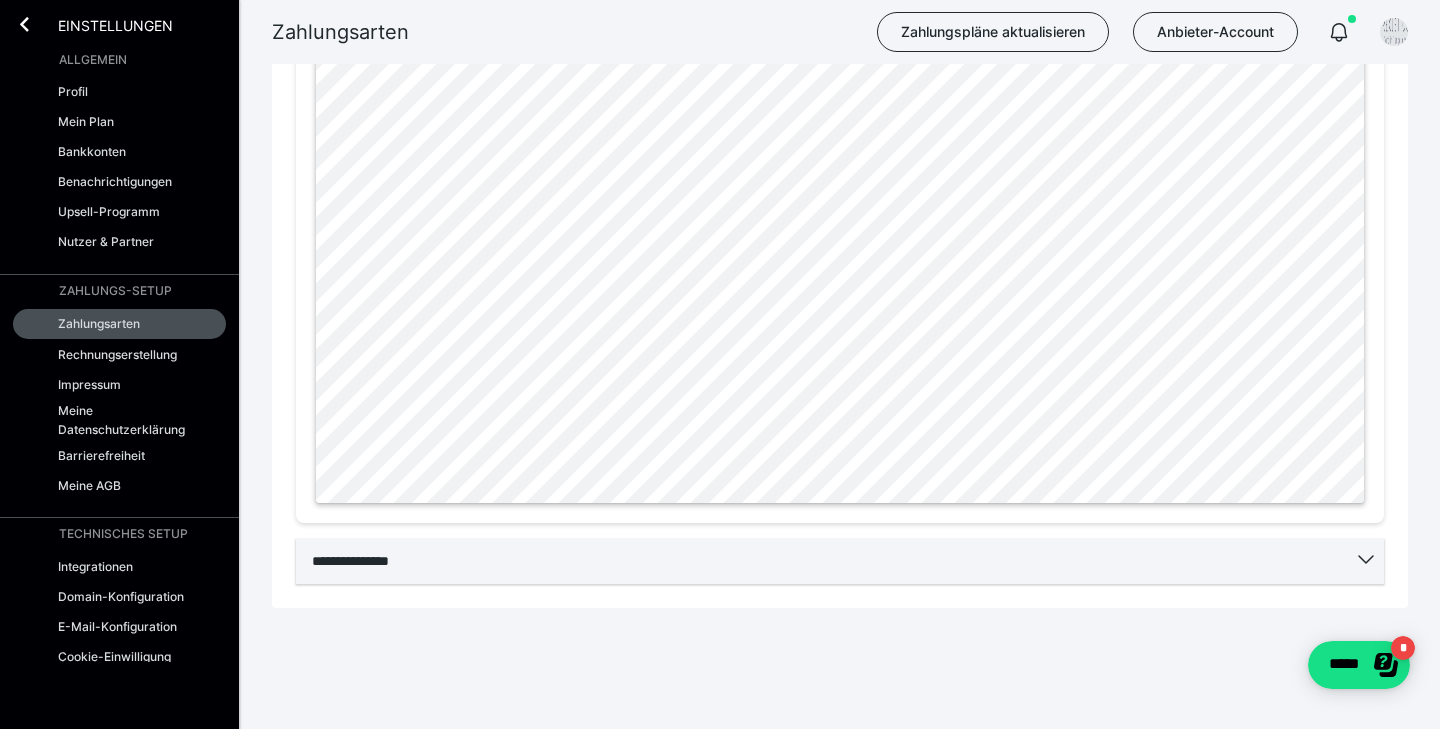 click on "**********" at bounding box center [840, 561] 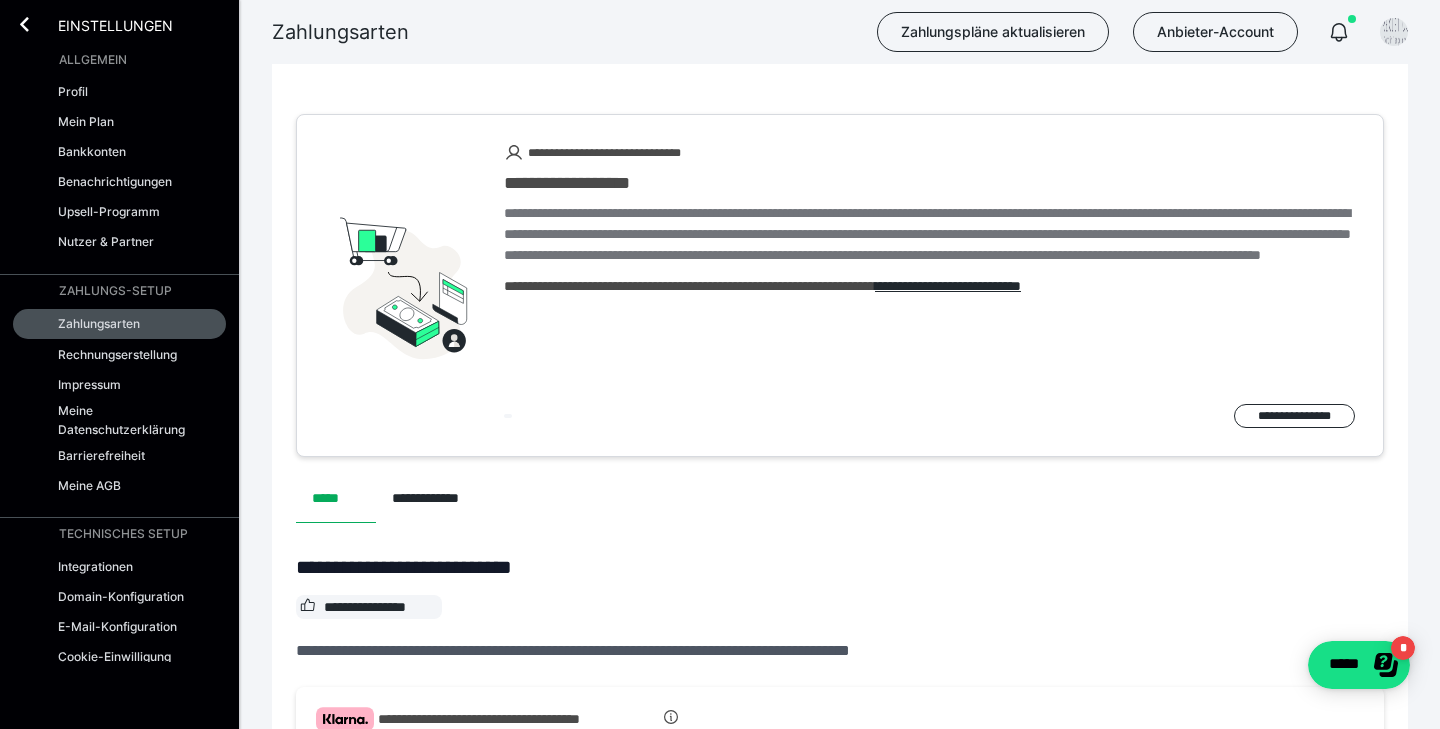 scroll, scrollTop: 197, scrollLeft: 0, axis: vertical 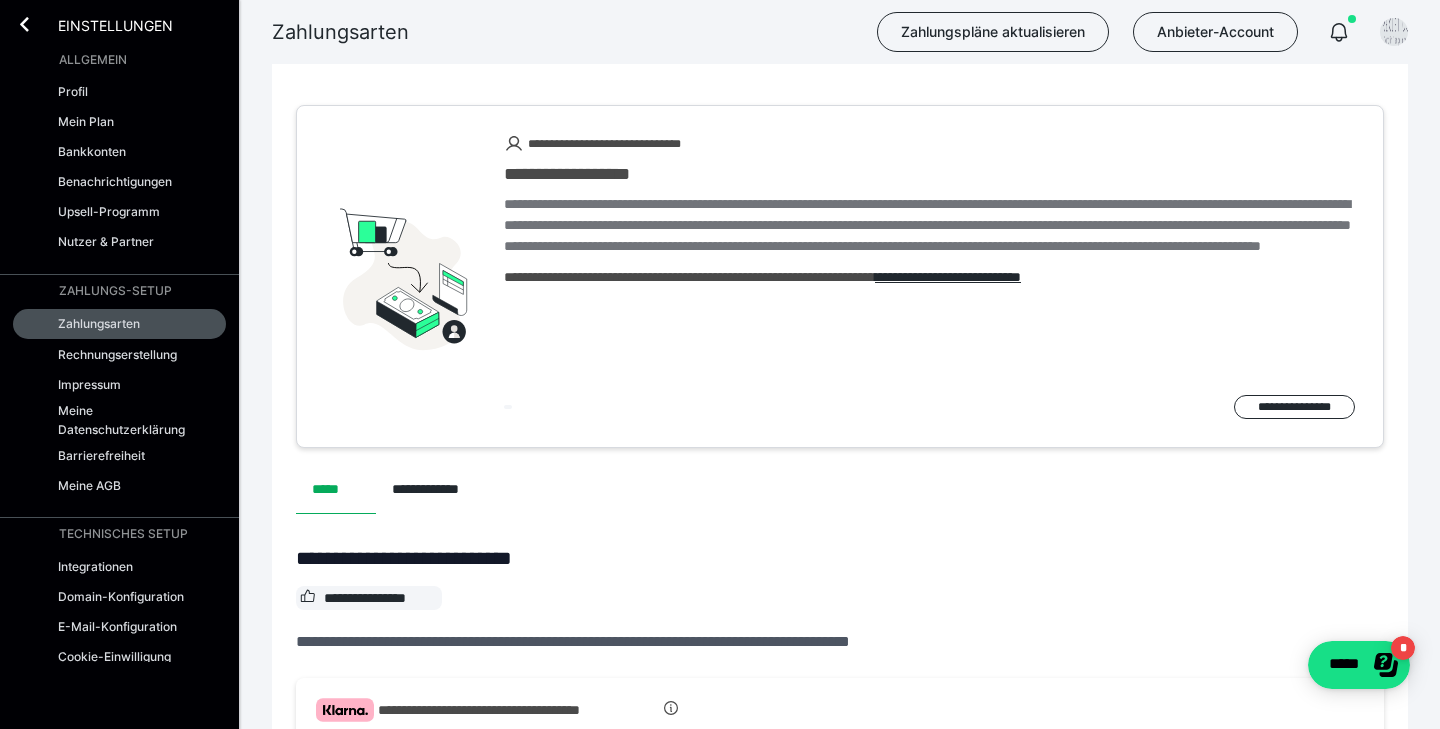 click on "**********" at bounding box center (929, 251) 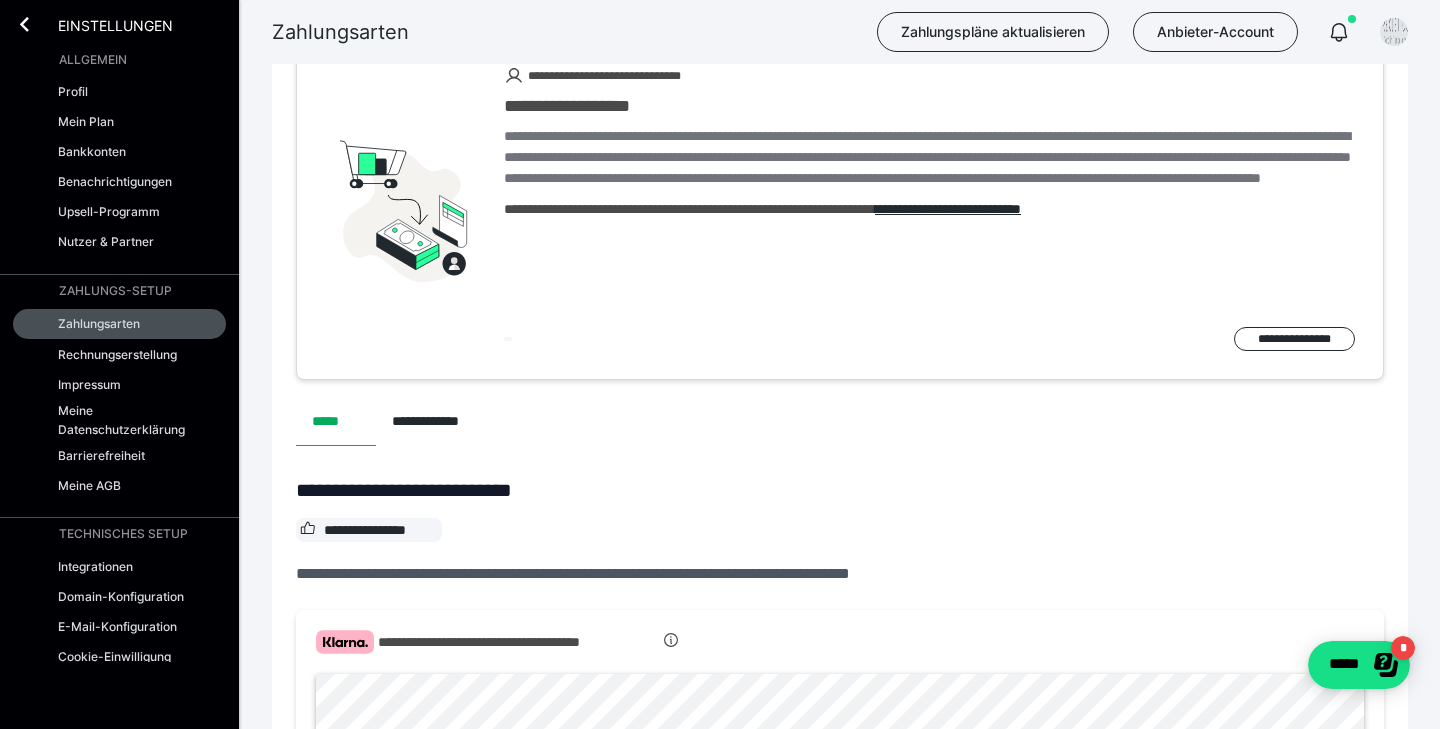 scroll, scrollTop: 267, scrollLeft: 0, axis: vertical 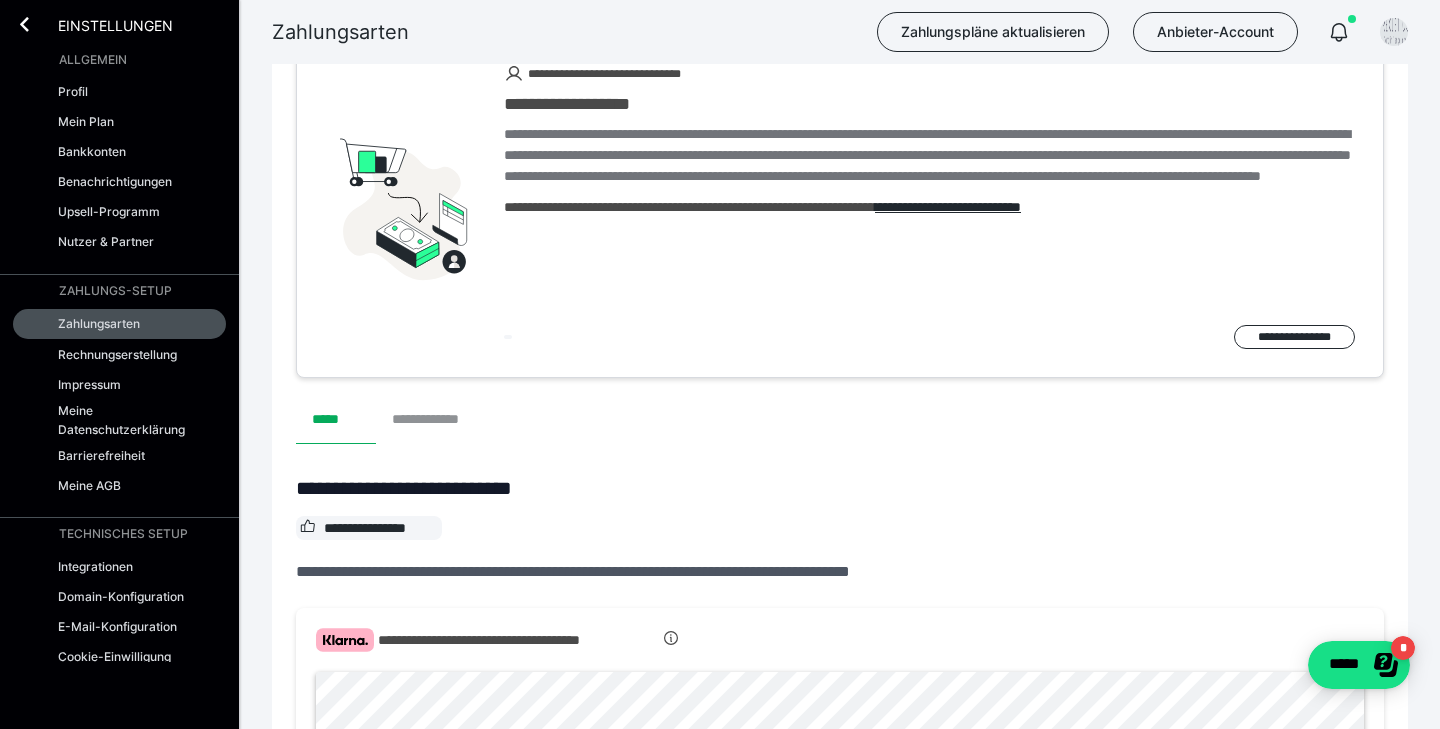 click on "**********" at bounding box center [437, 420] 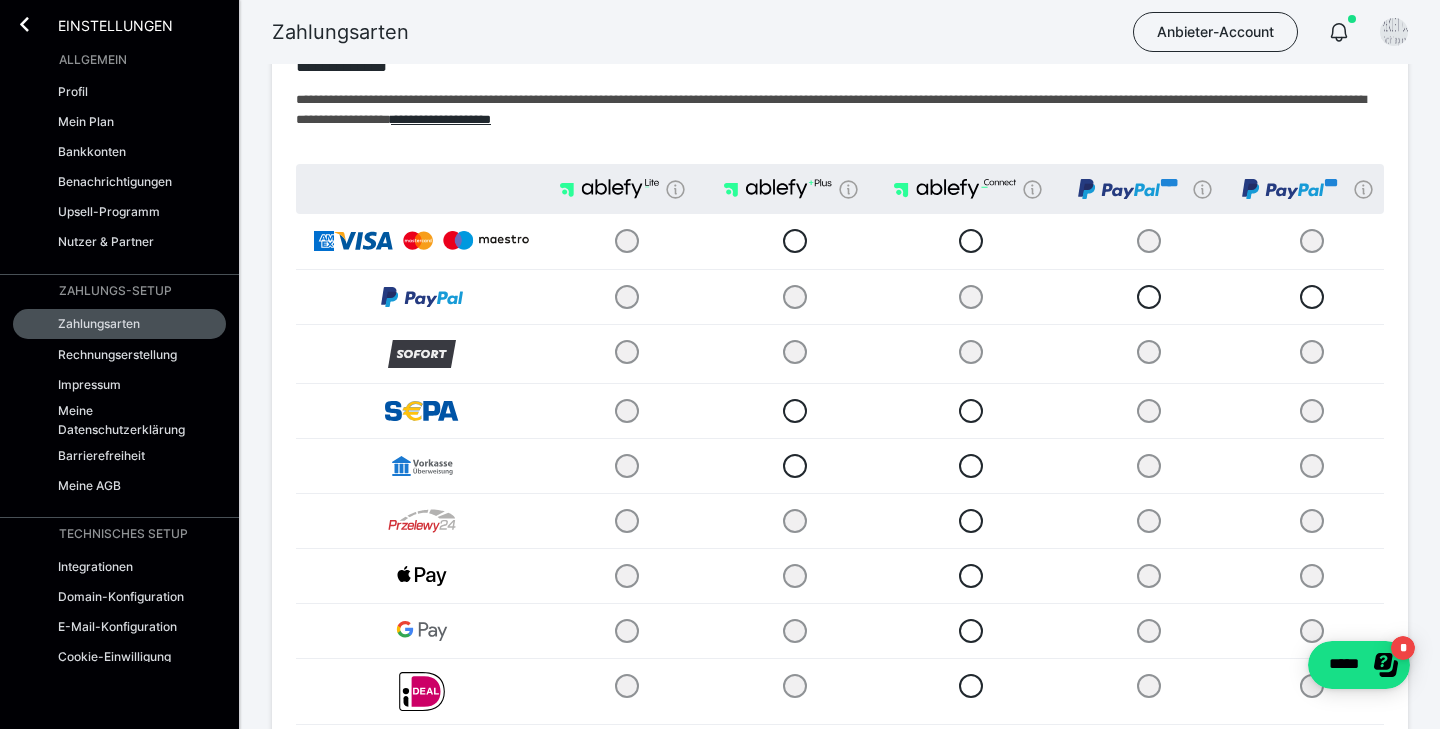 scroll, scrollTop: 0, scrollLeft: 0, axis: both 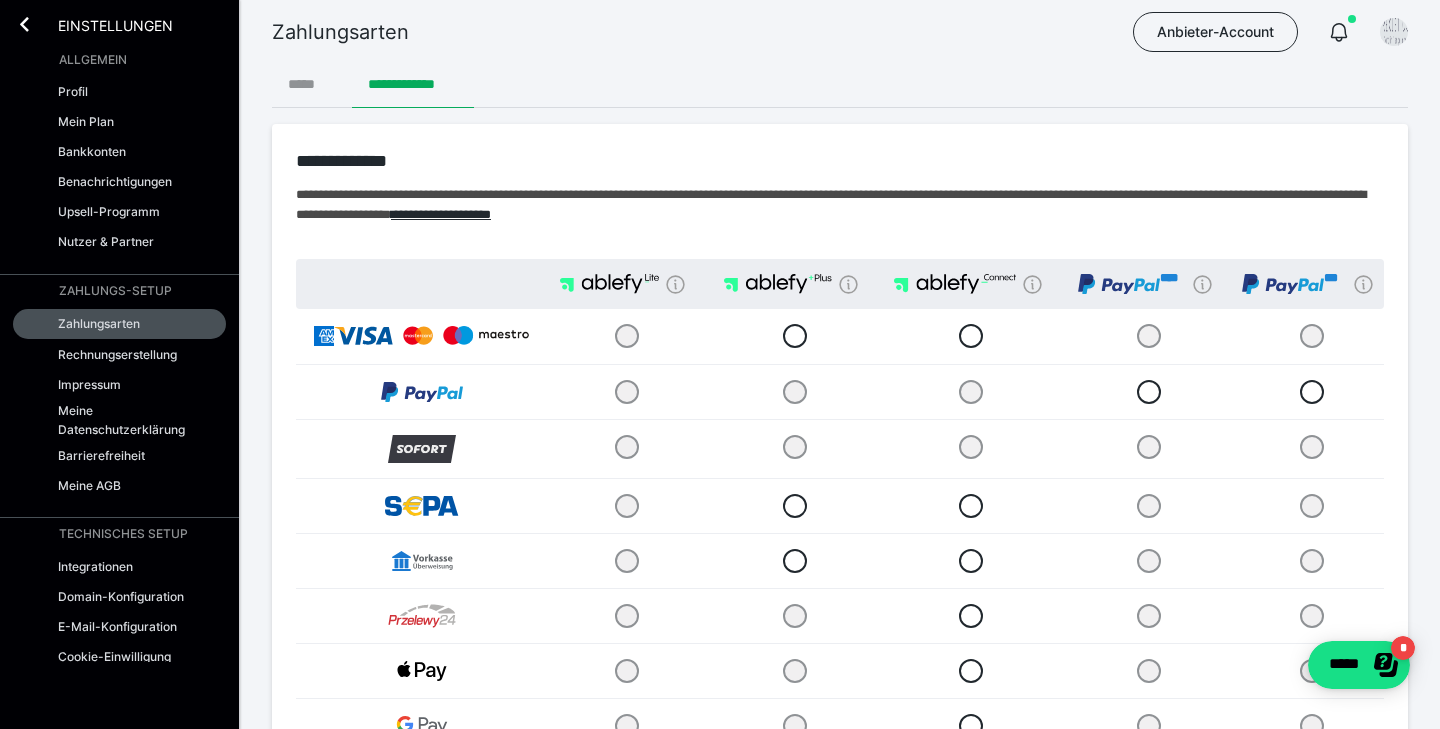 click on "*****" at bounding box center (312, 84) 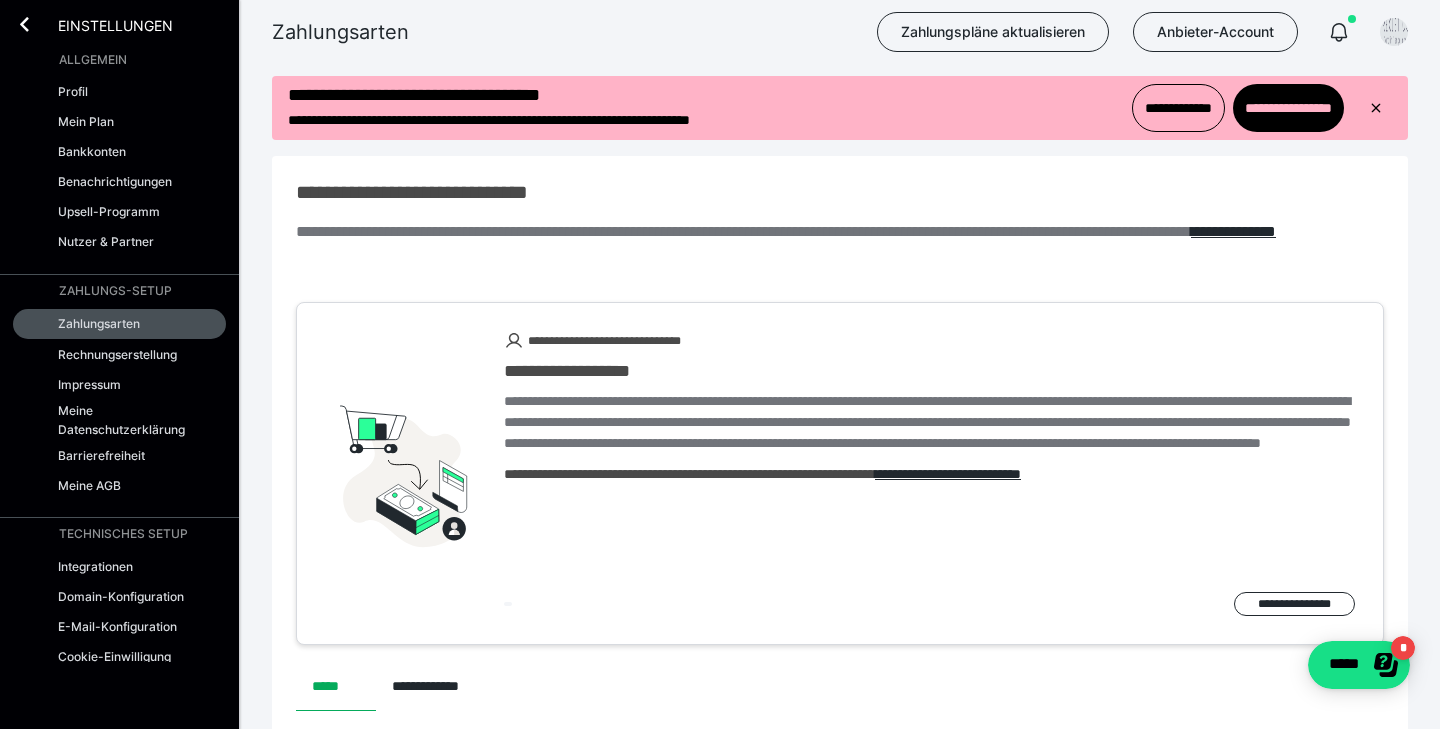 scroll, scrollTop: 0, scrollLeft: 0, axis: both 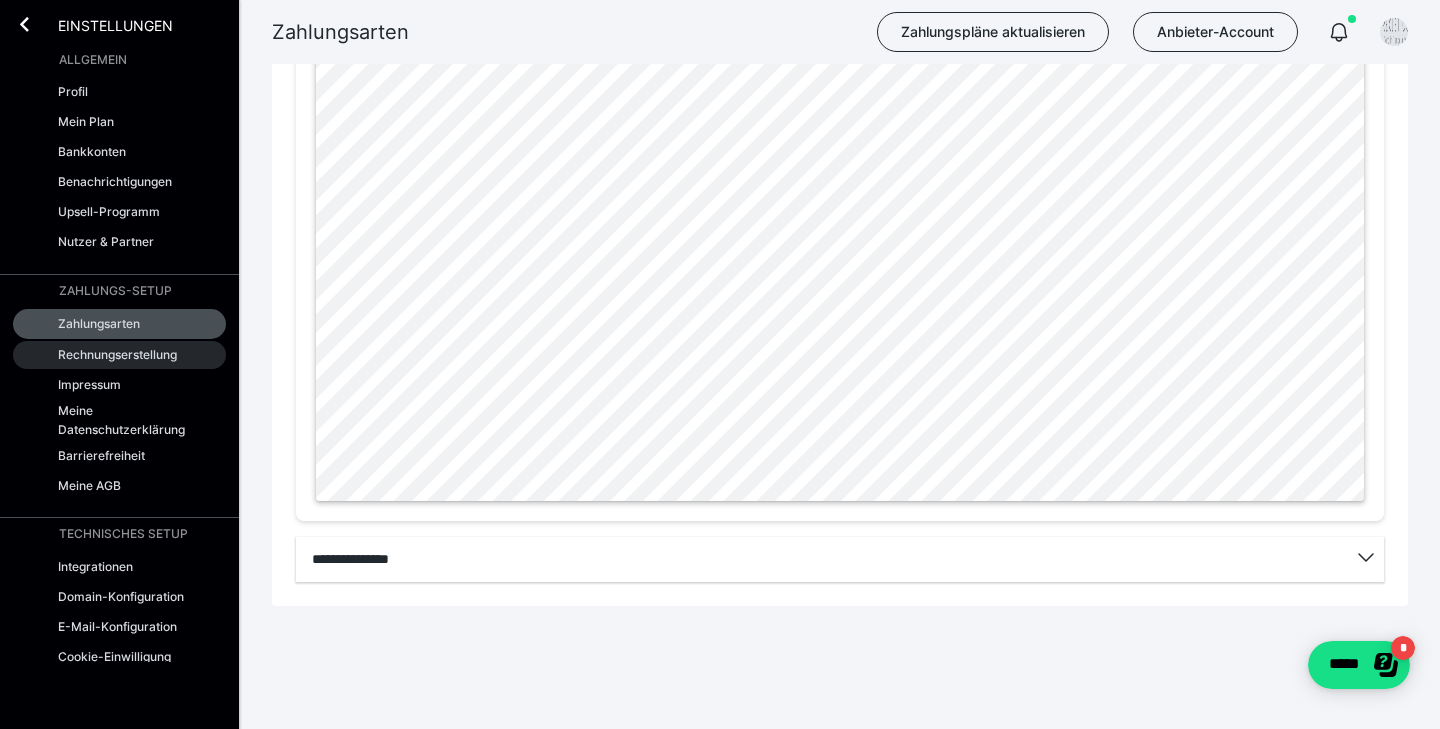 click on "Rechnungserstellung" at bounding box center (117, 354) 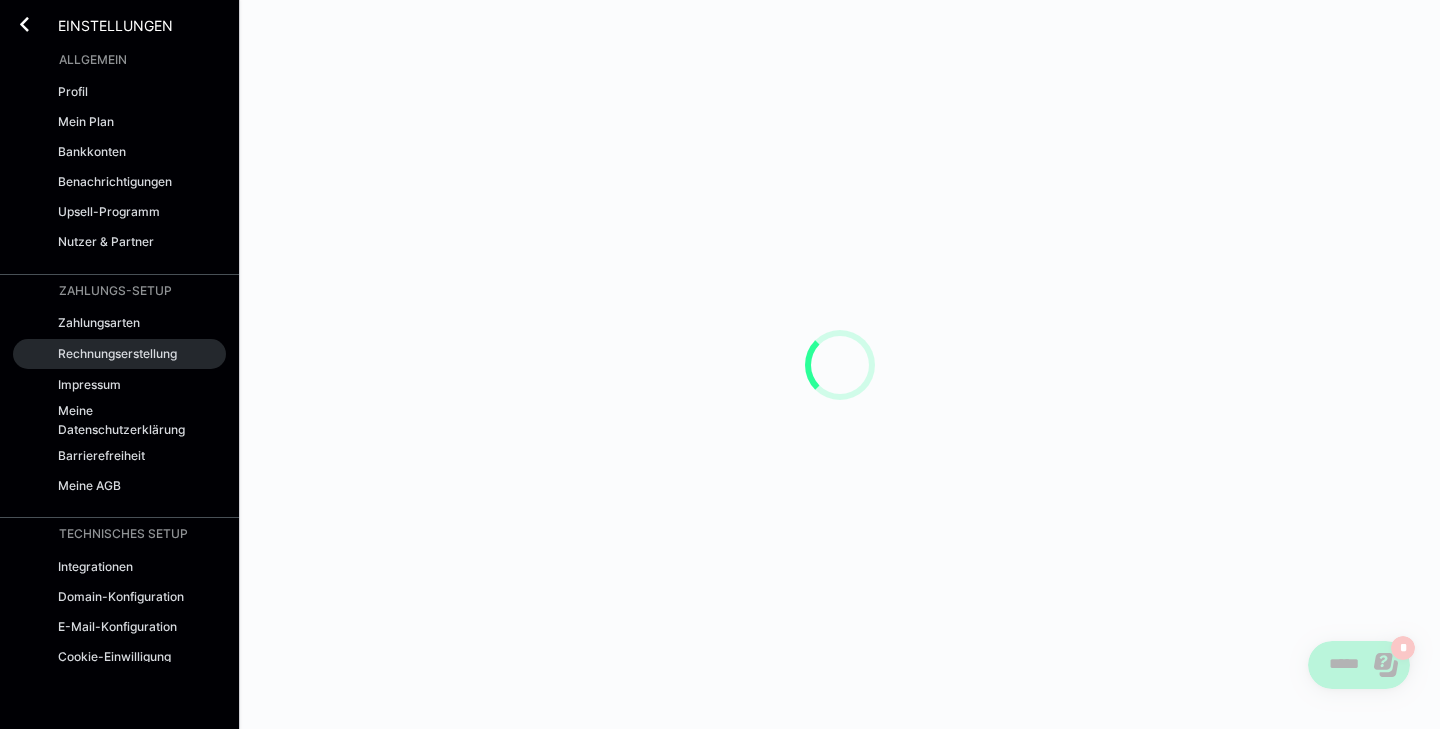scroll, scrollTop: 0, scrollLeft: 0, axis: both 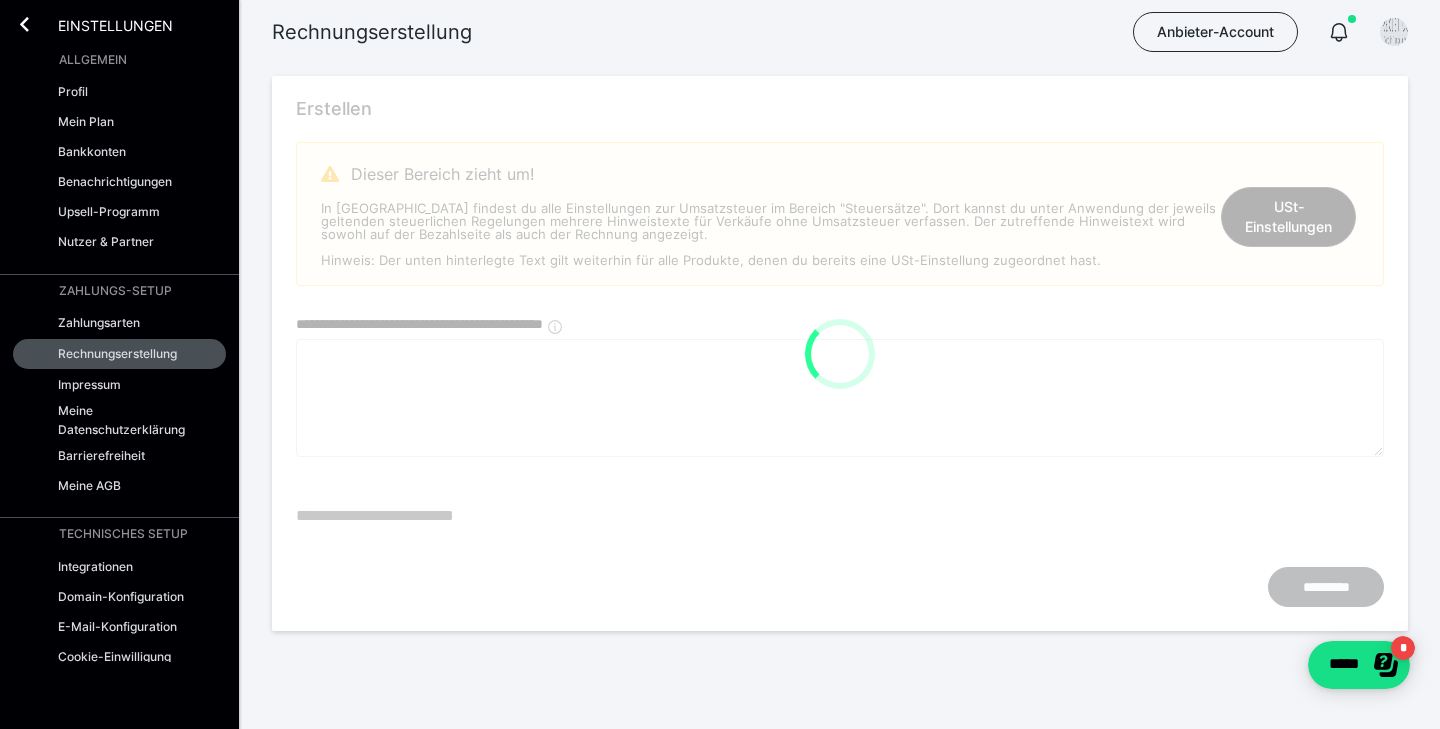 type on "**********" 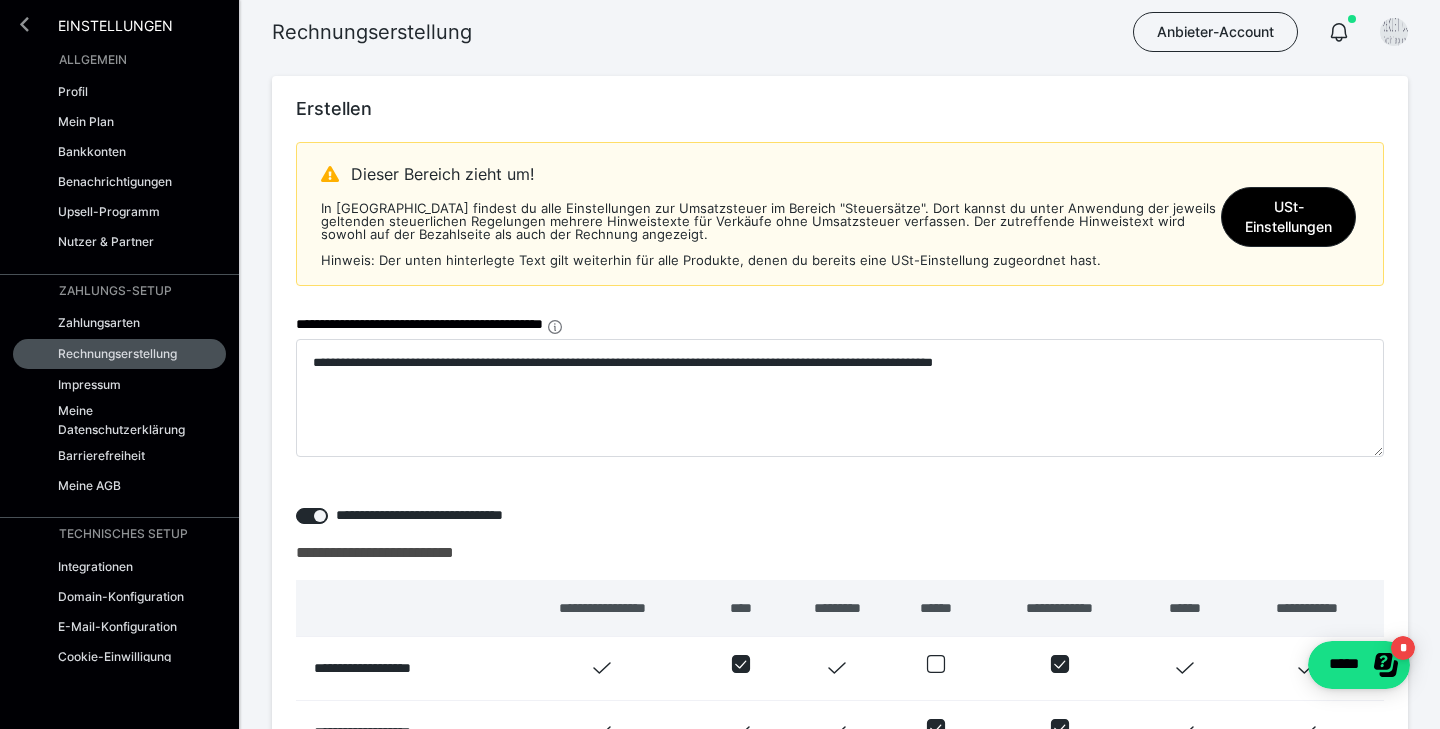 click at bounding box center [24, 24] 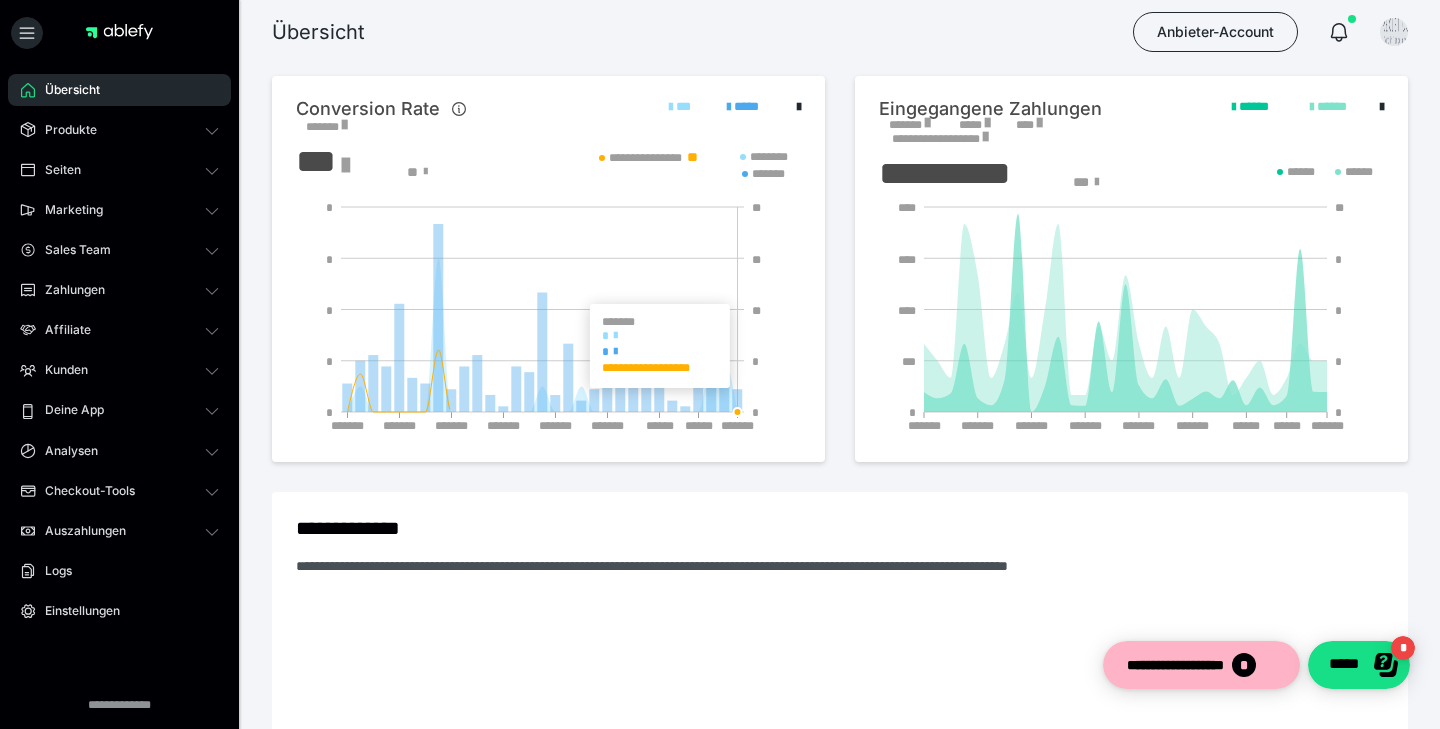 scroll, scrollTop: 0, scrollLeft: 0, axis: both 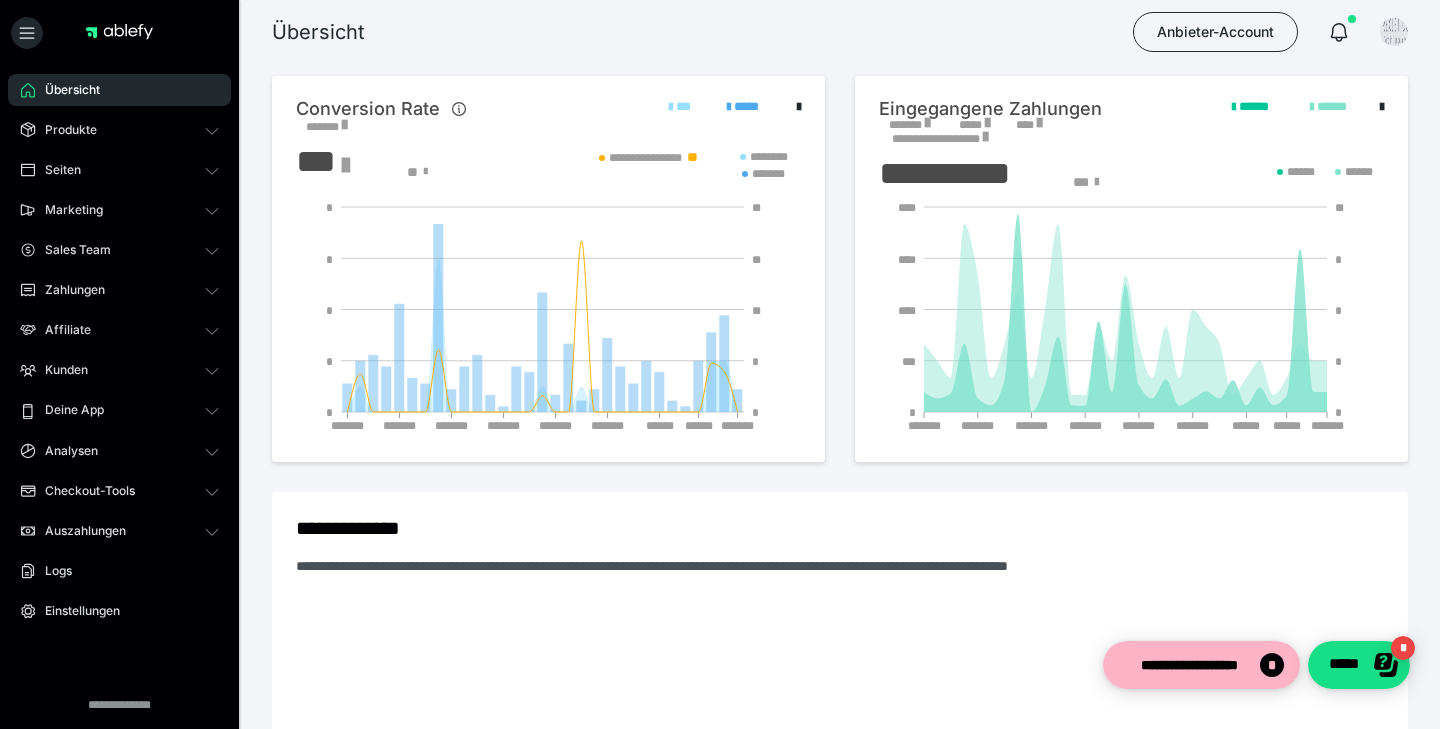 click at bounding box center (927, 123) 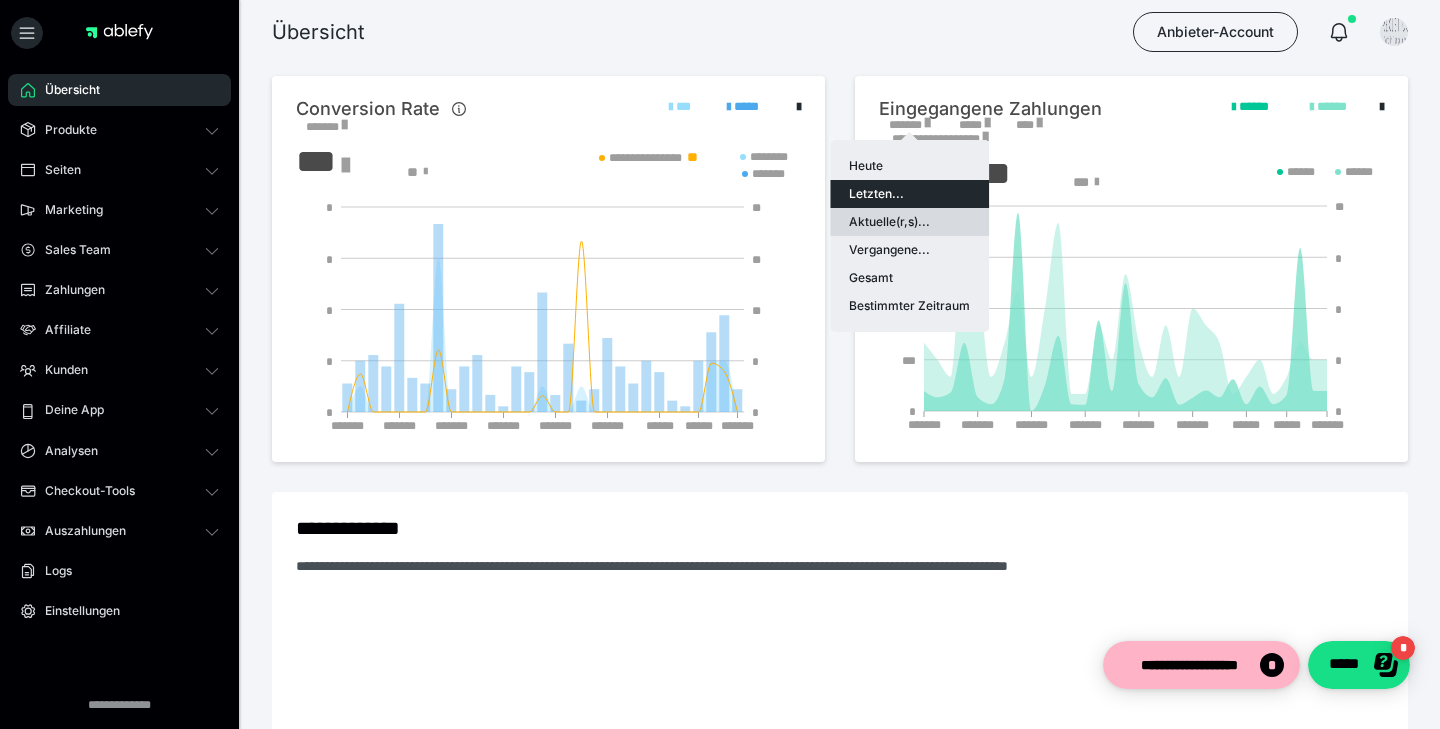 click on "Aktuelle(r,s)..." at bounding box center (909, 222) 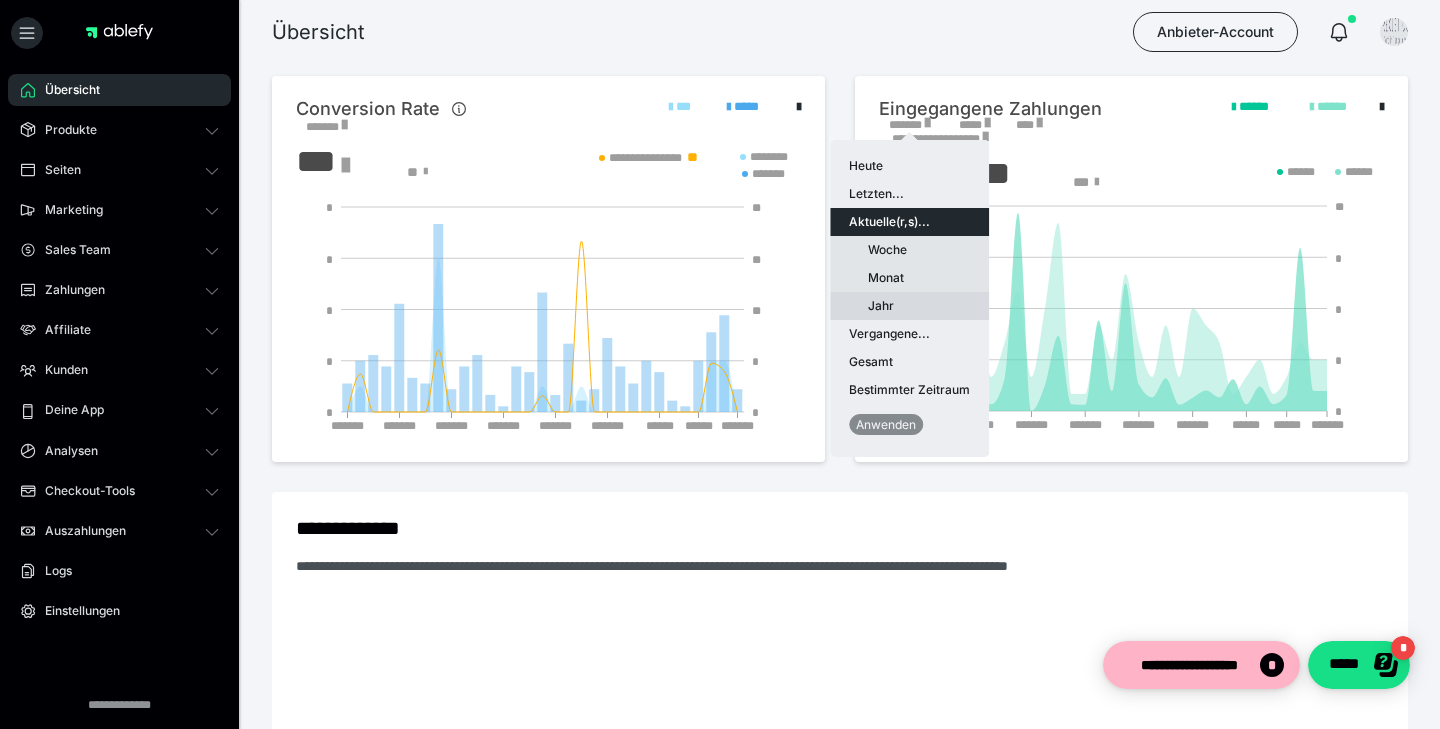 click on "Jahr" at bounding box center [909, 306] 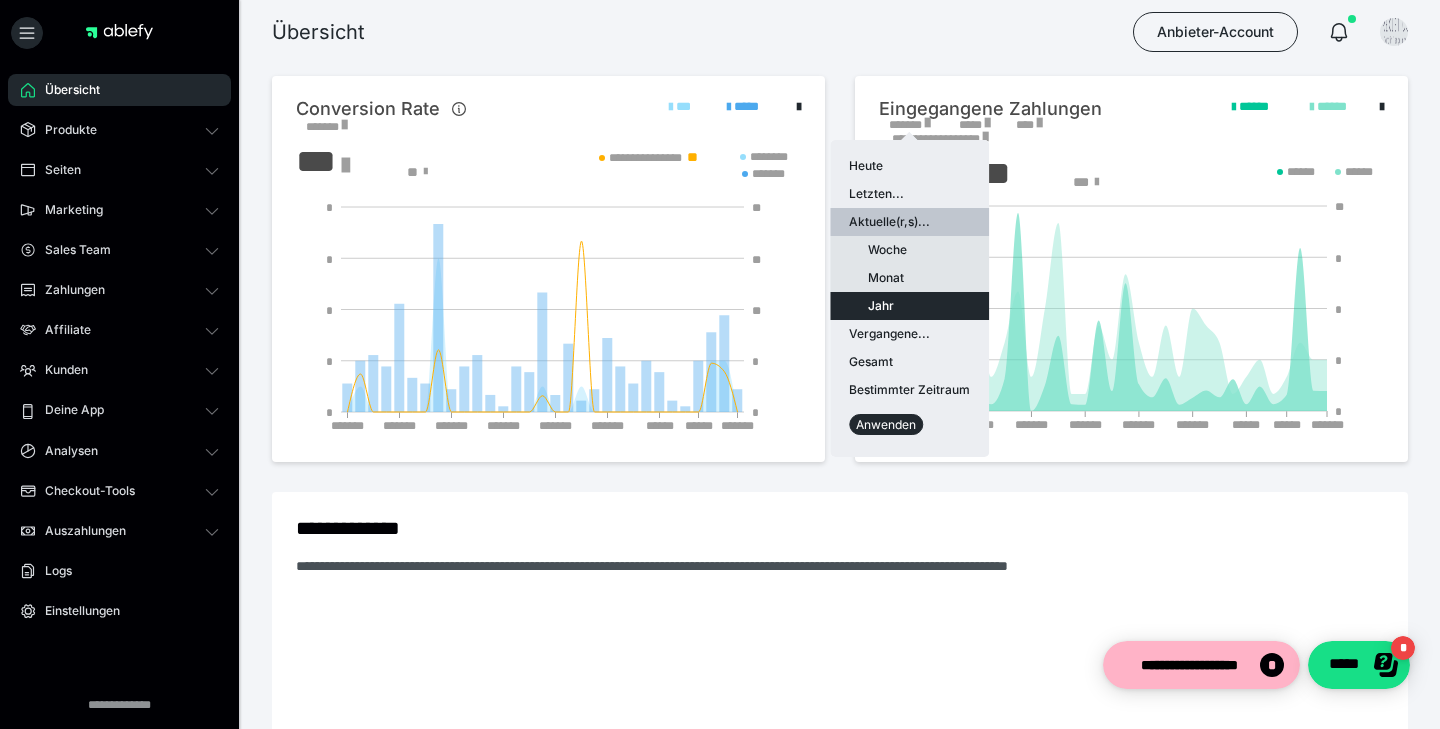 click on "Anwenden" at bounding box center [886, 424] 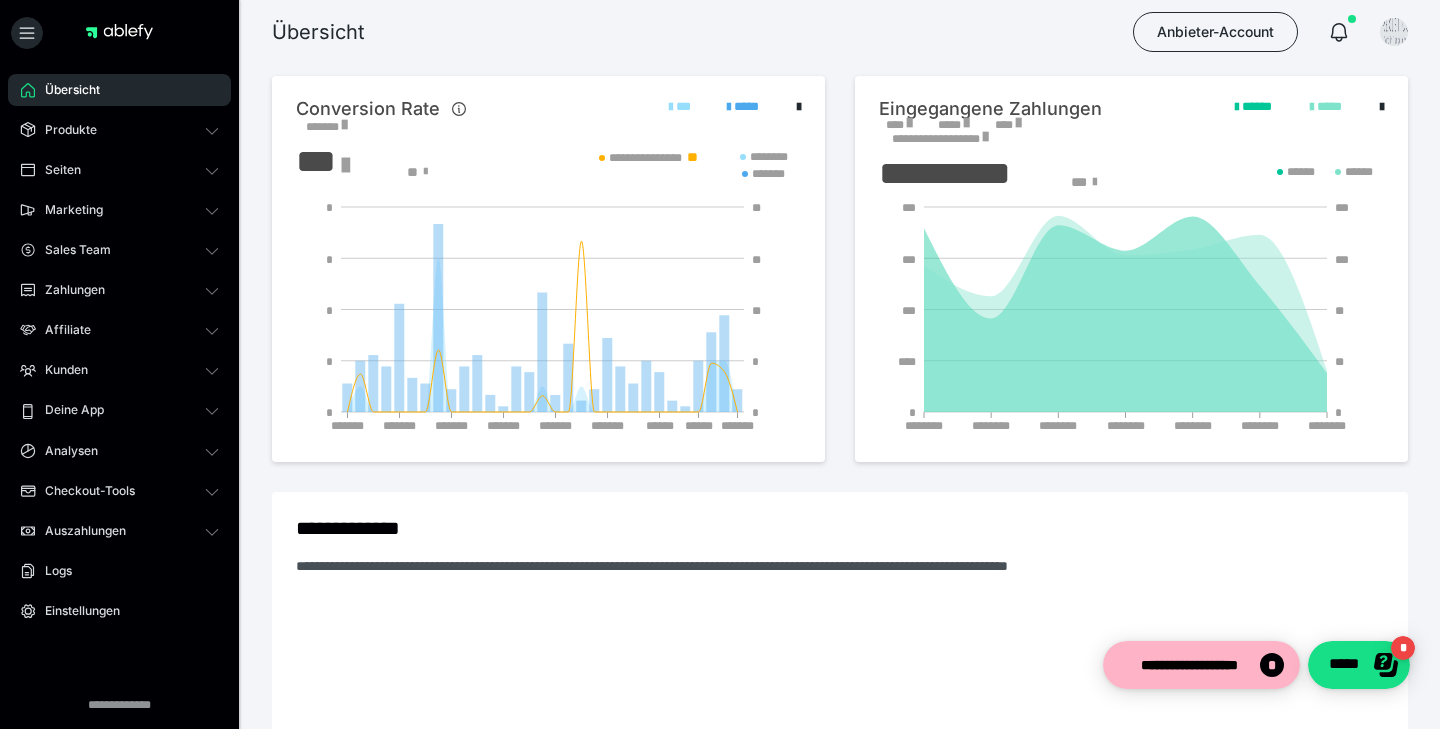 click on "*****" at bounding box center [952, 125] 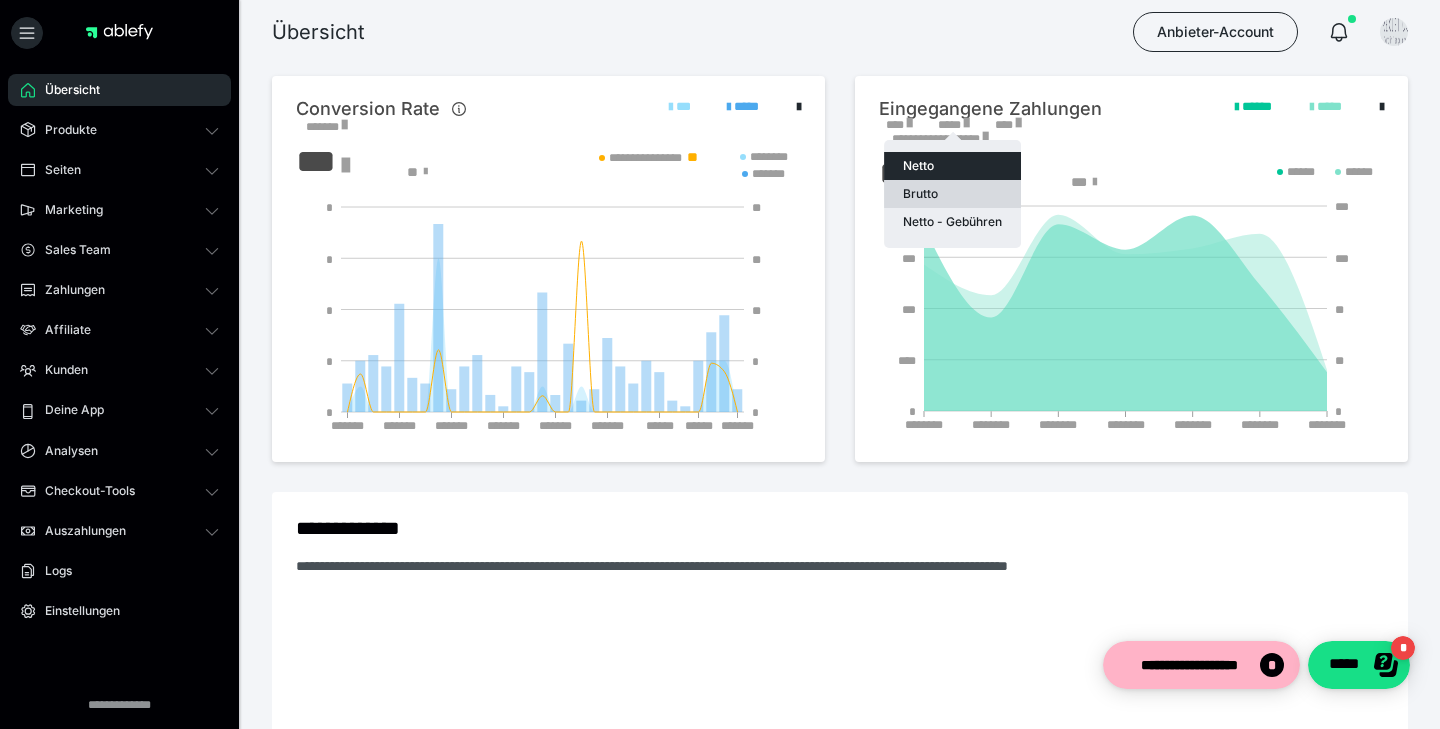 click on "Brutto" at bounding box center (952, 194) 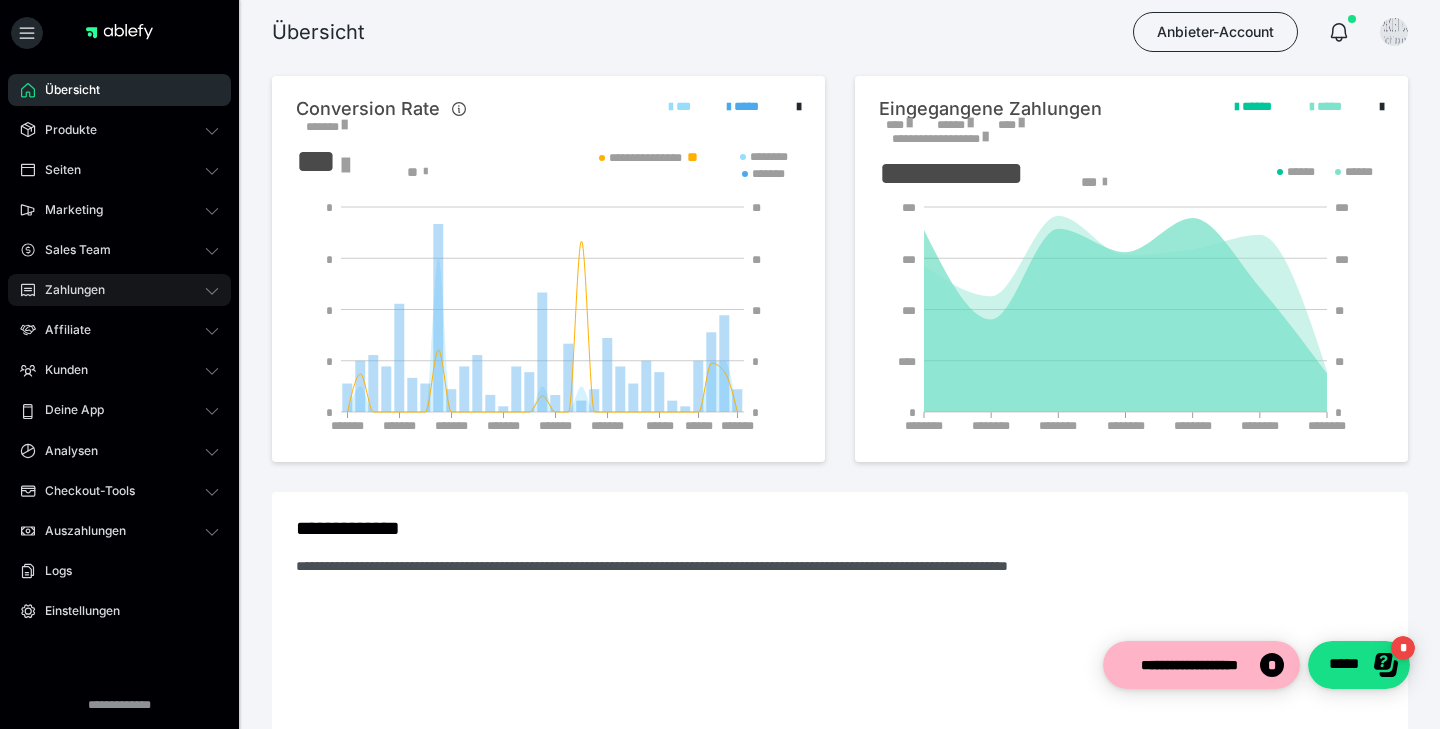 click on "Zahlungen" at bounding box center (119, 290) 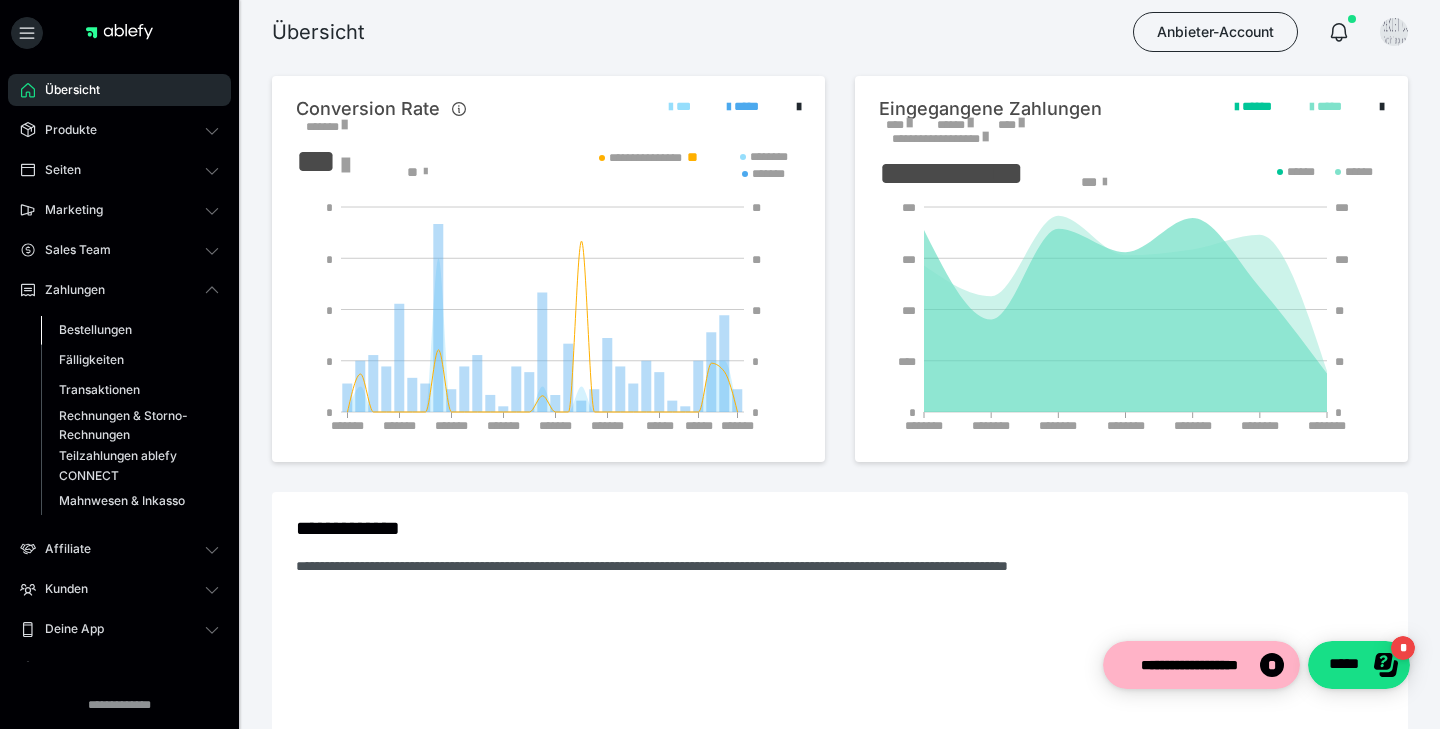 click on "Bestellungen" at bounding box center [130, 330] 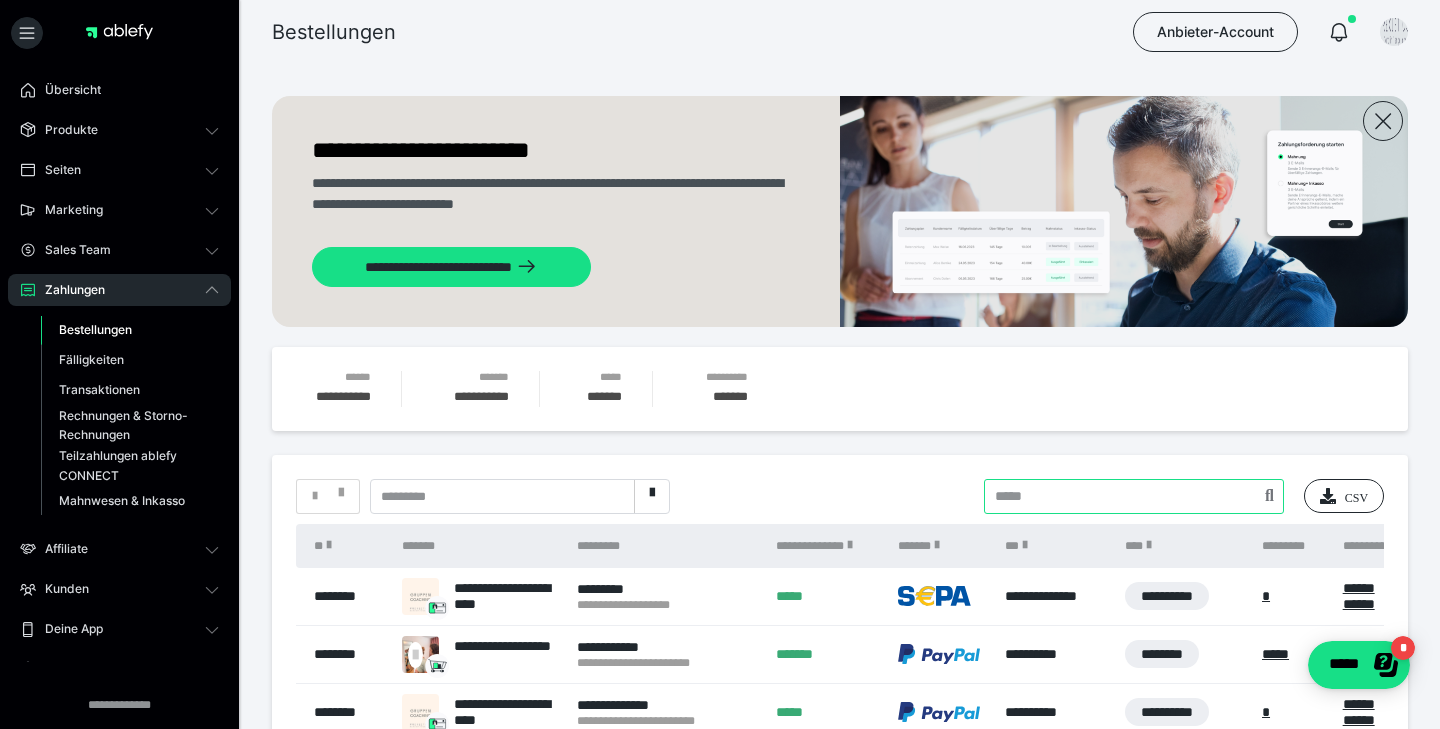 click at bounding box center [1134, 496] 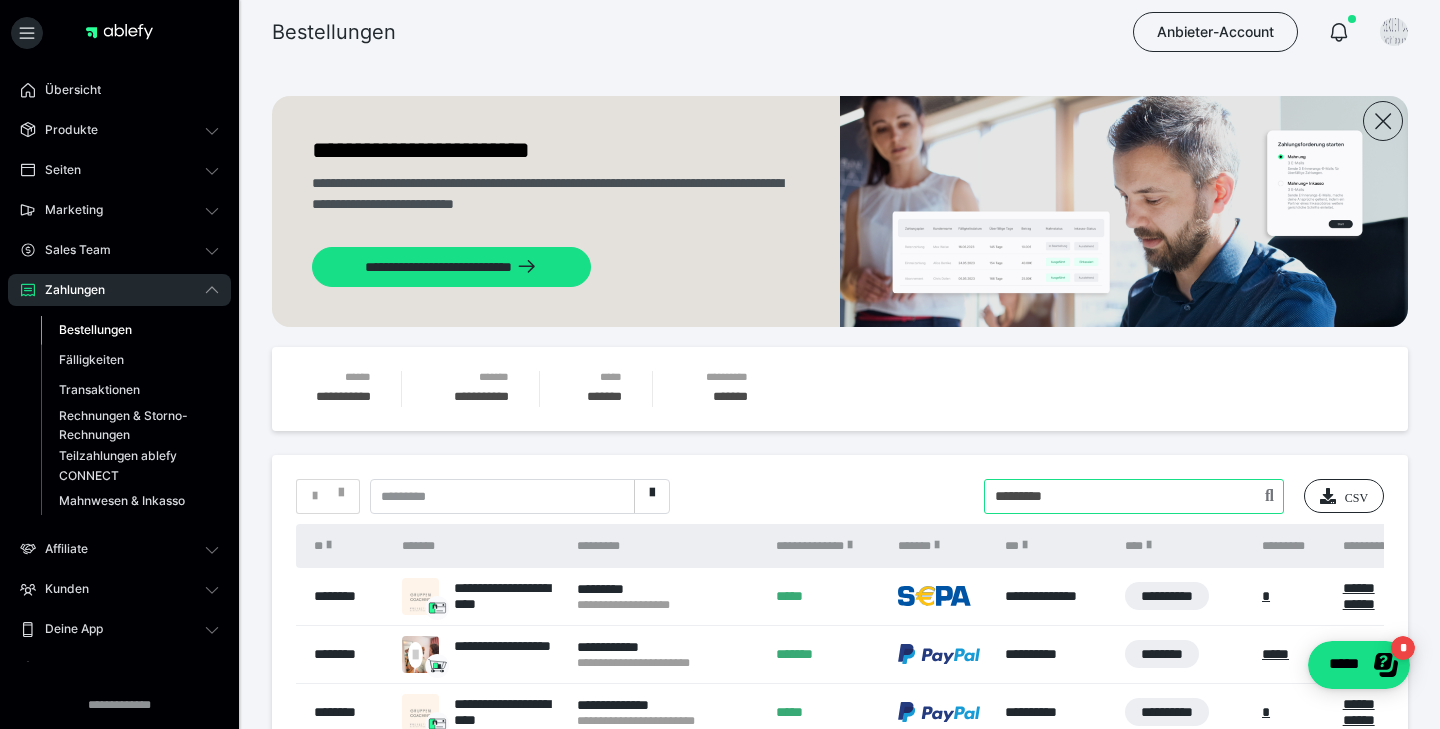type on "*********" 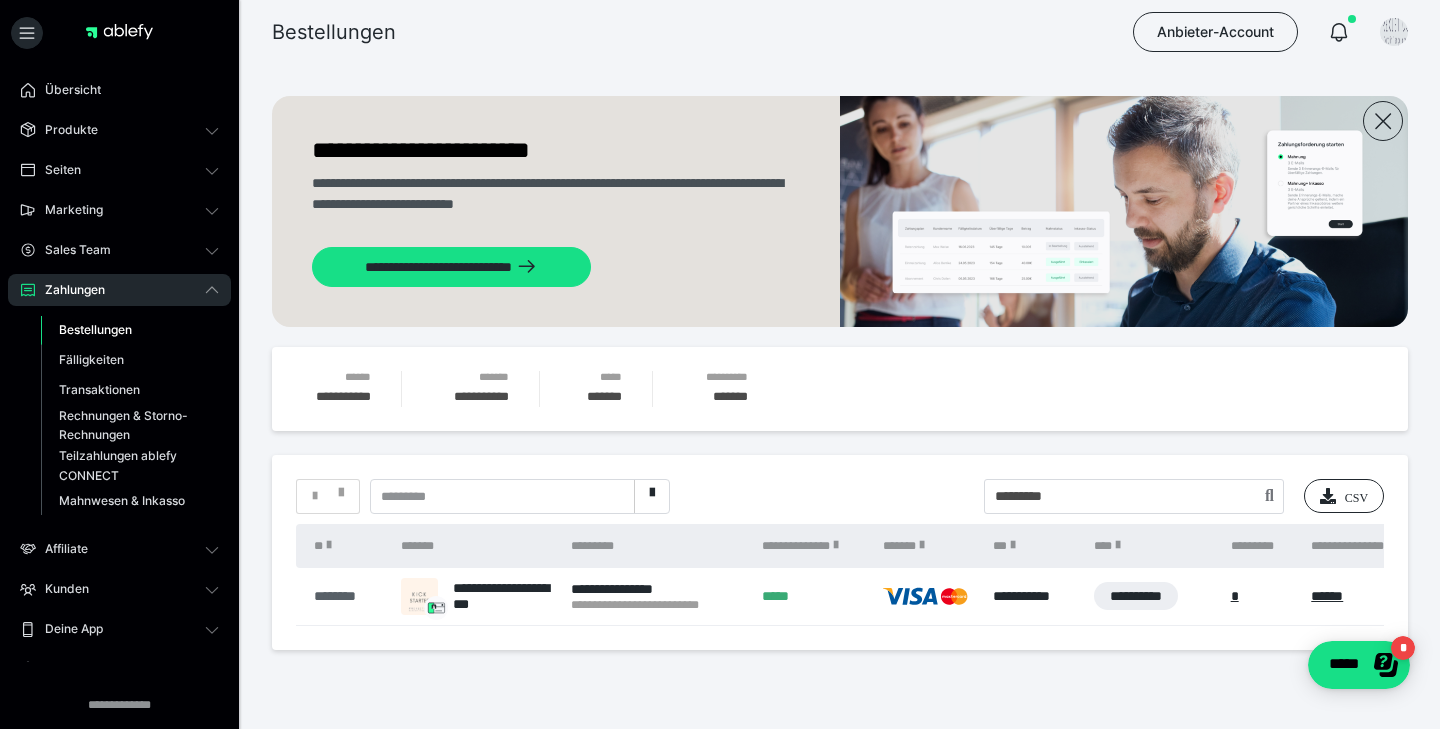 click on "********" at bounding box center [347, 596] 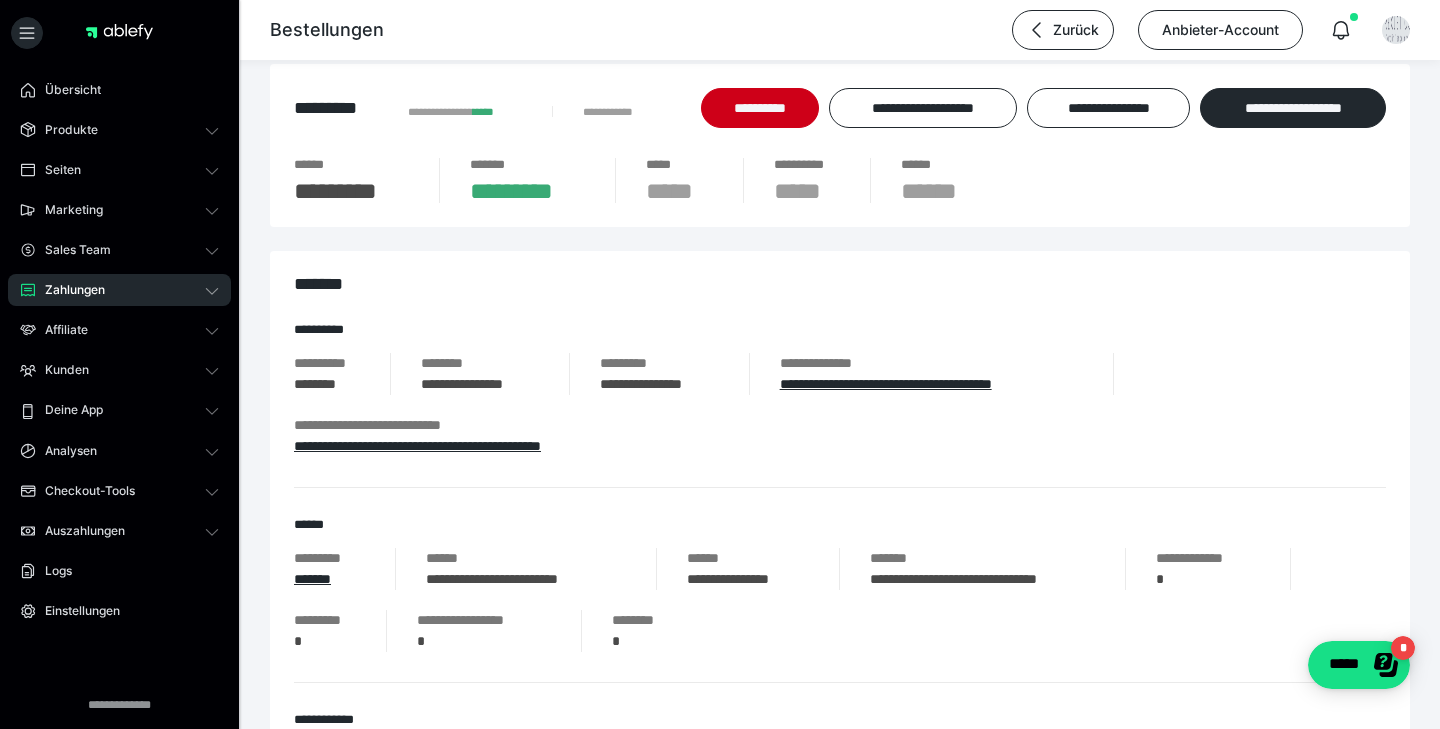 scroll, scrollTop: 0, scrollLeft: 0, axis: both 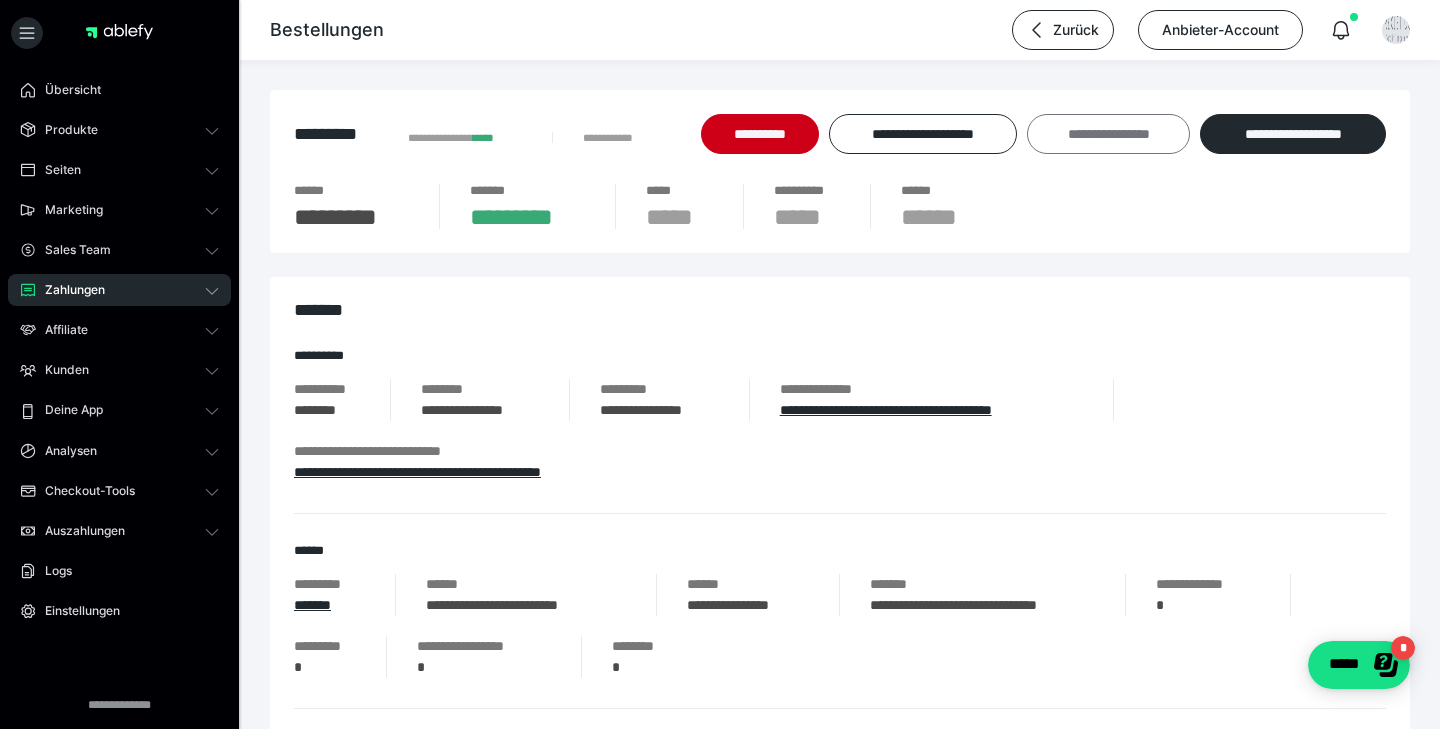 click on "**********" at bounding box center [1108, 134] 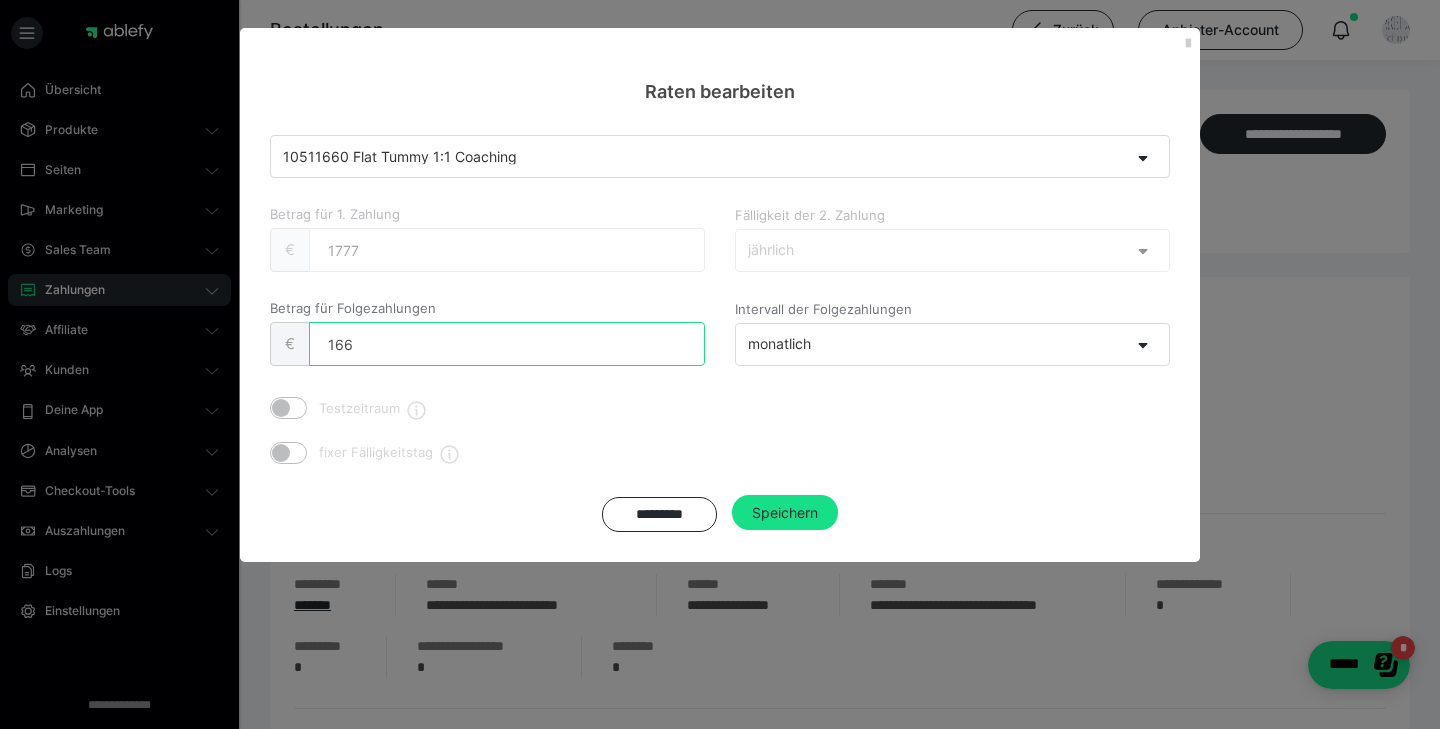 click on "166" at bounding box center [507, 344] 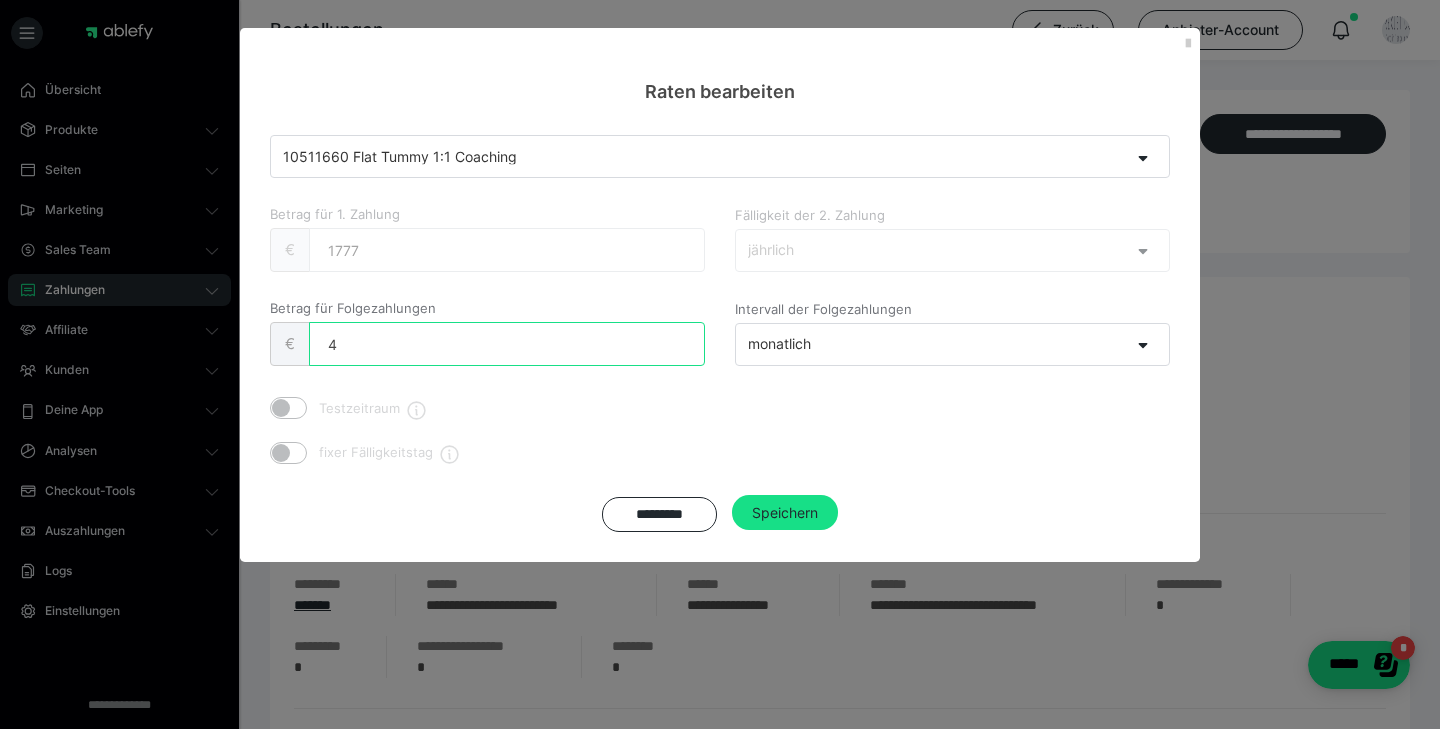 type on "45" 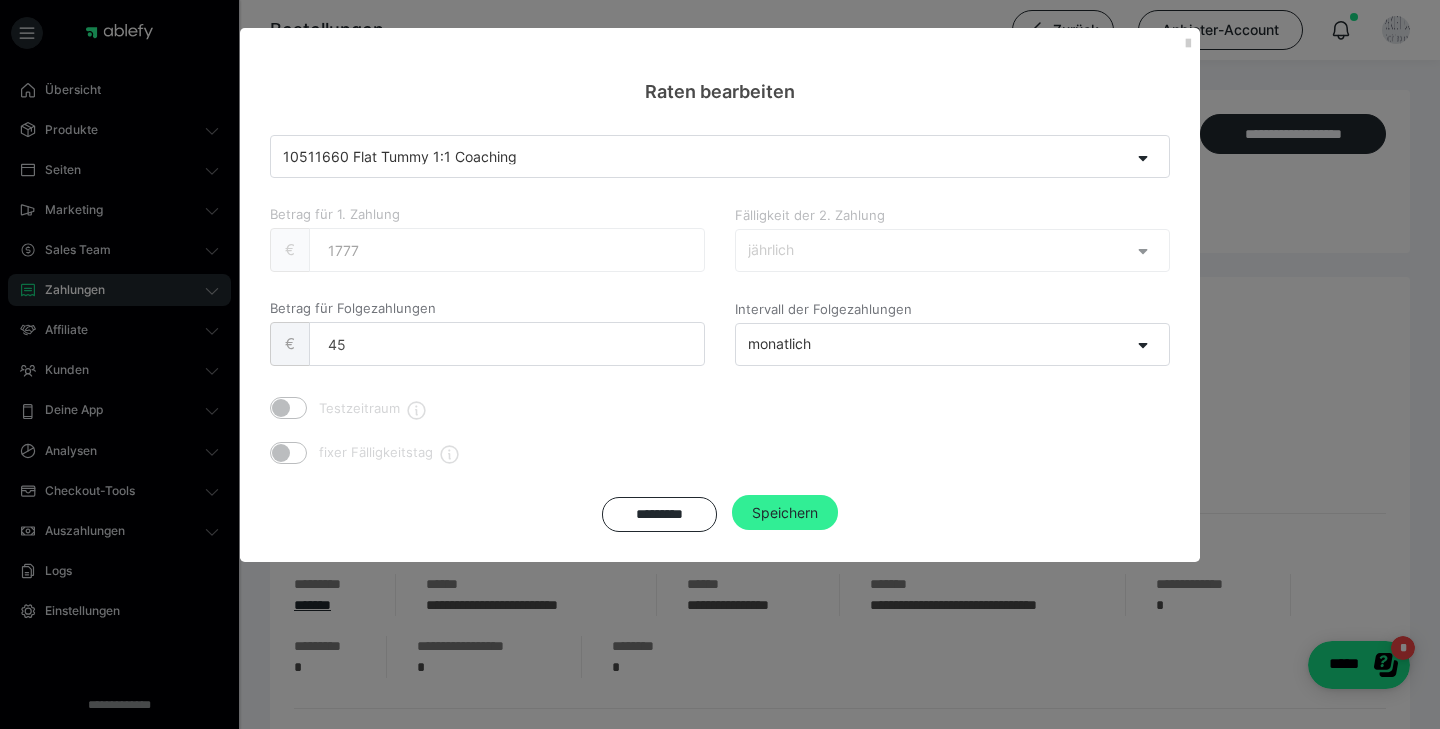 click on "Speichern" at bounding box center [785, 513] 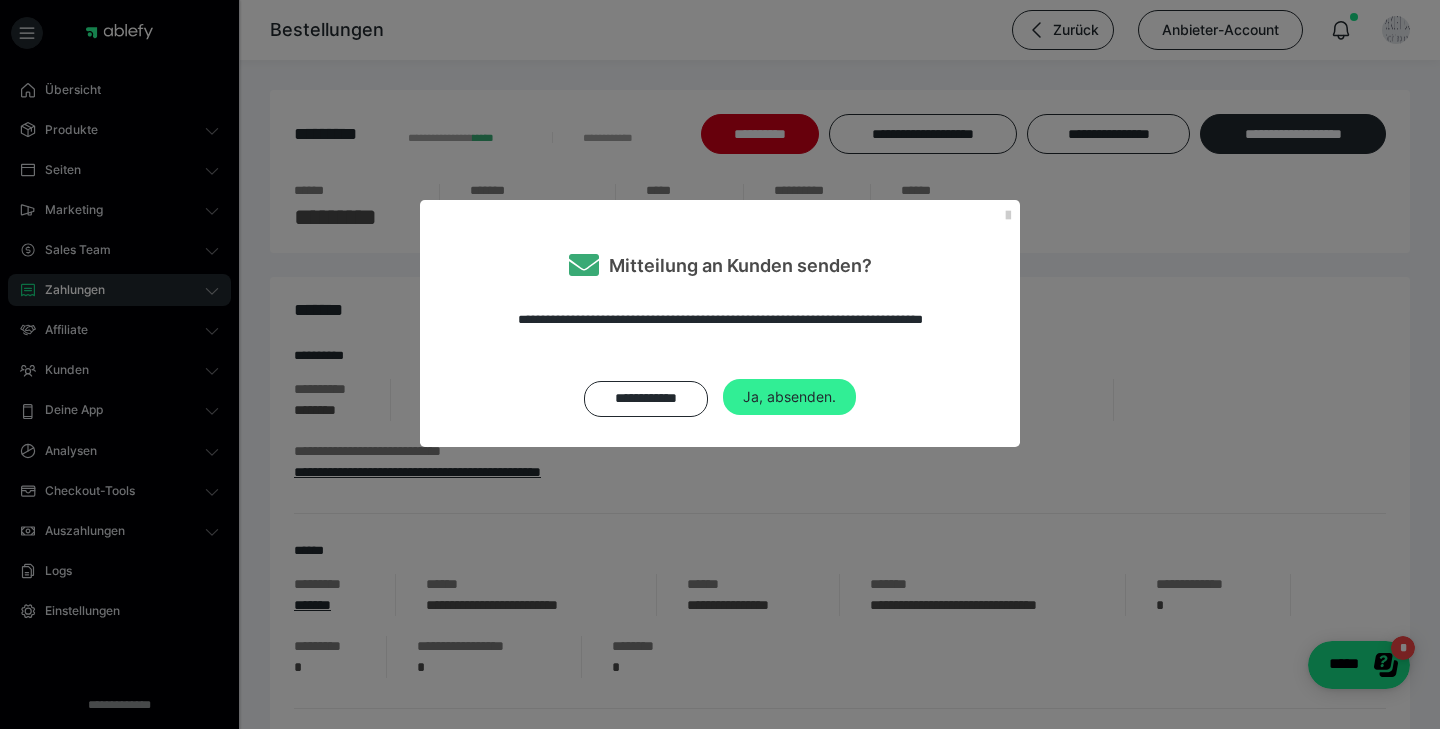 click on "Ja, absenden." at bounding box center (789, 397) 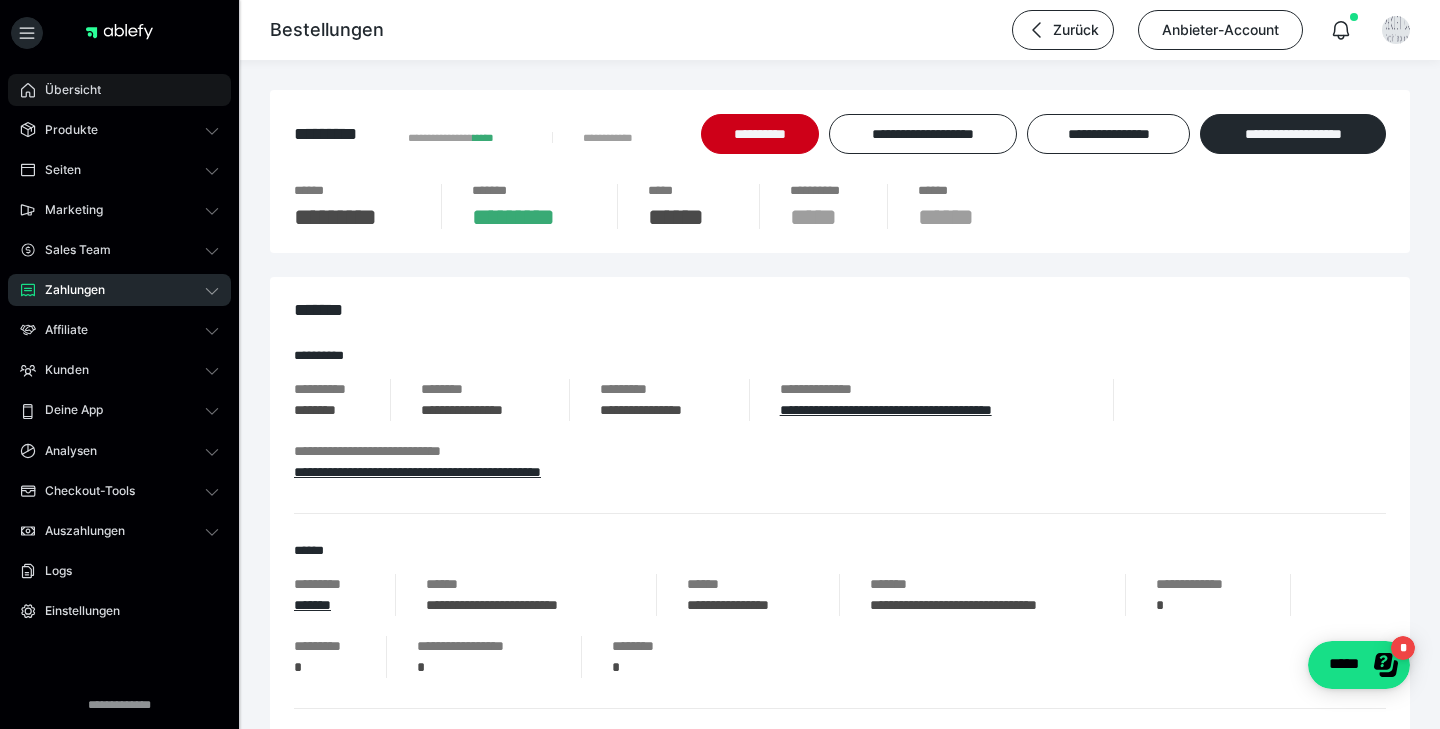 click on "Übersicht" at bounding box center [66, 90] 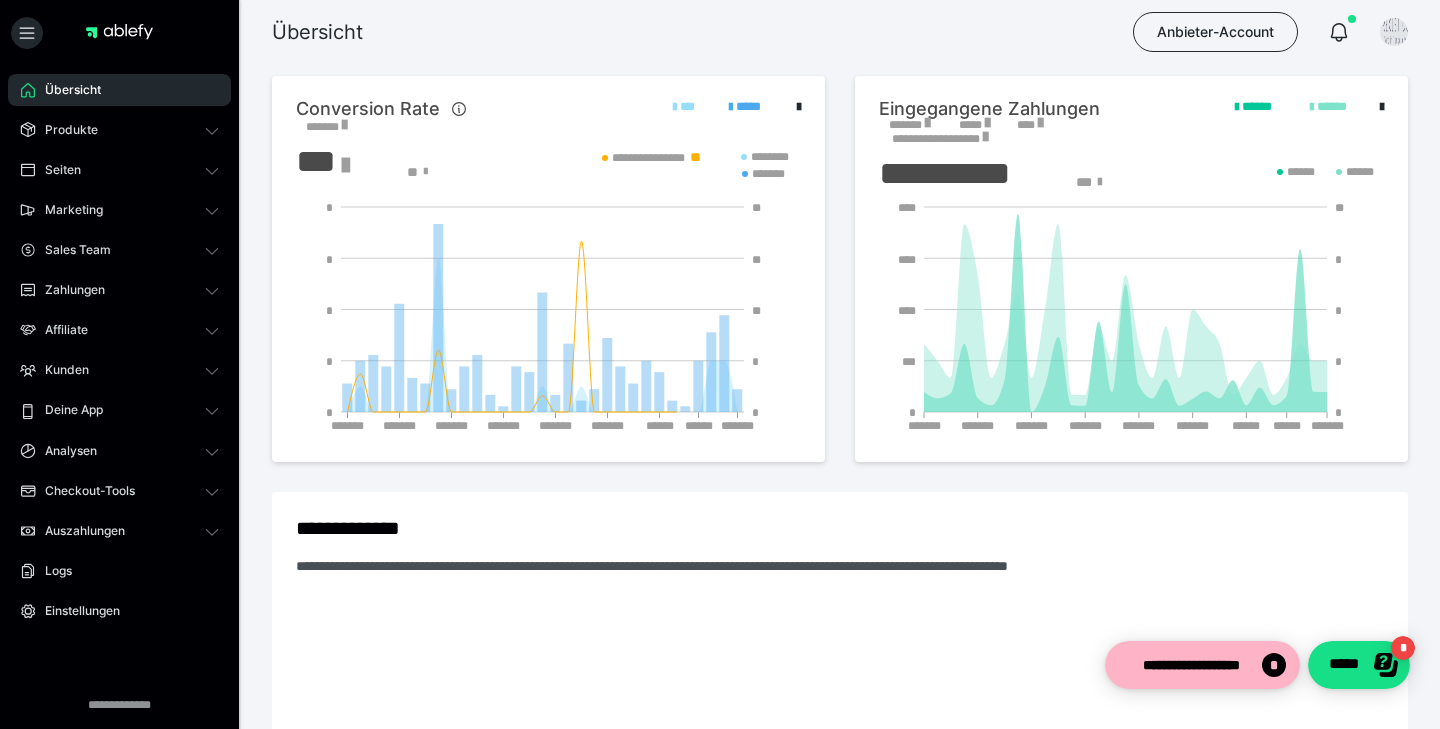 scroll, scrollTop: 0, scrollLeft: 0, axis: both 